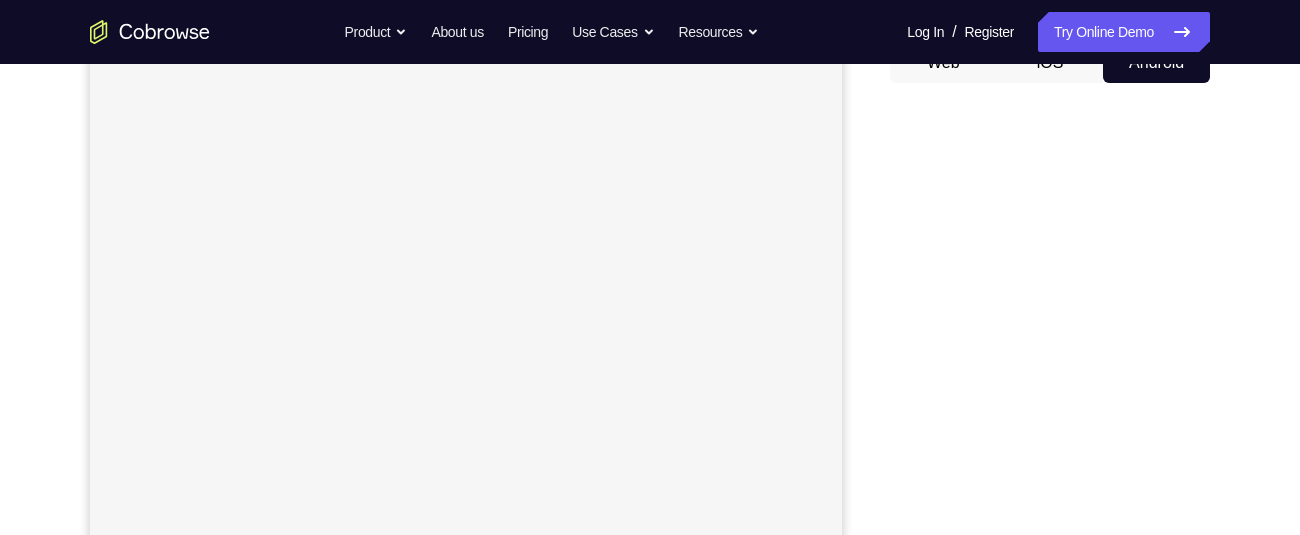 scroll, scrollTop: 204, scrollLeft: 0, axis: vertical 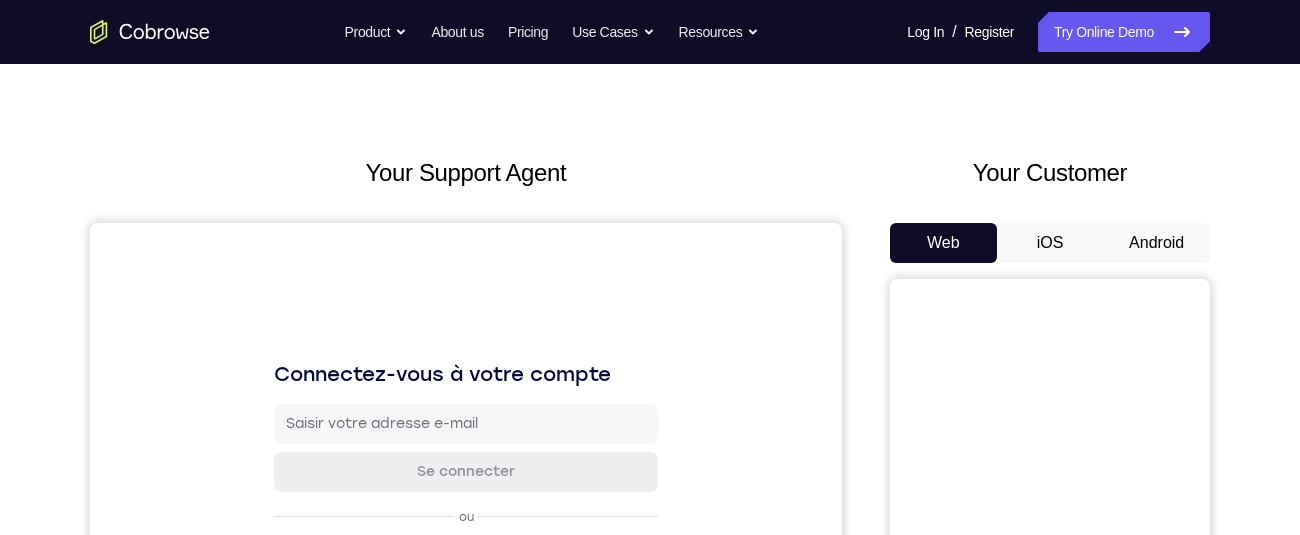 click on "Android" at bounding box center (1156, 243) 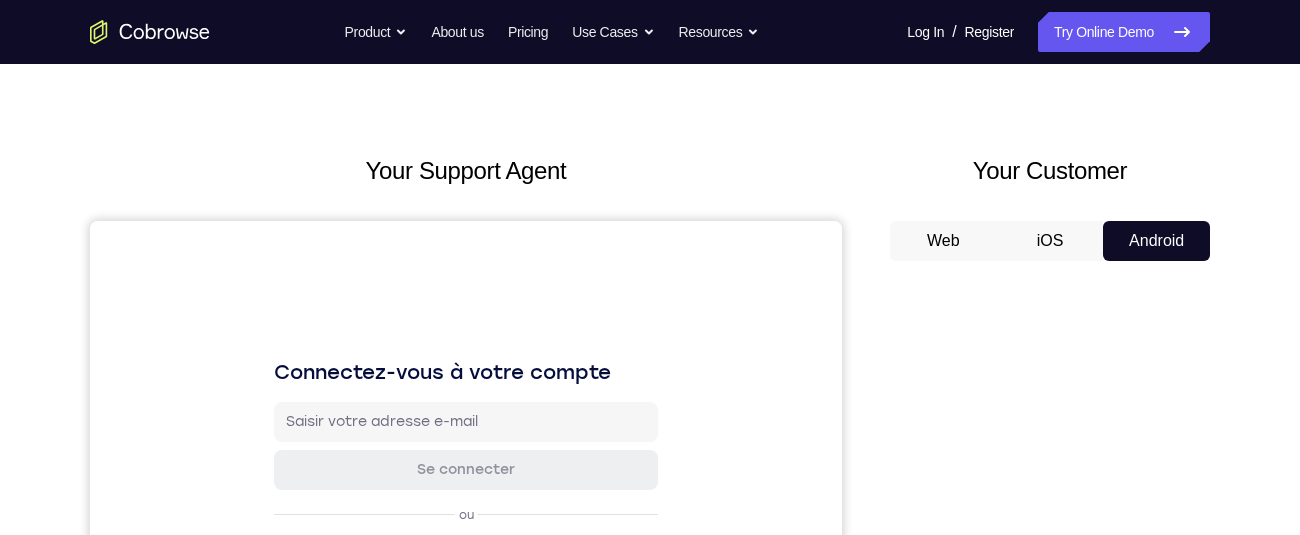 scroll, scrollTop: 0, scrollLeft: 0, axis: both 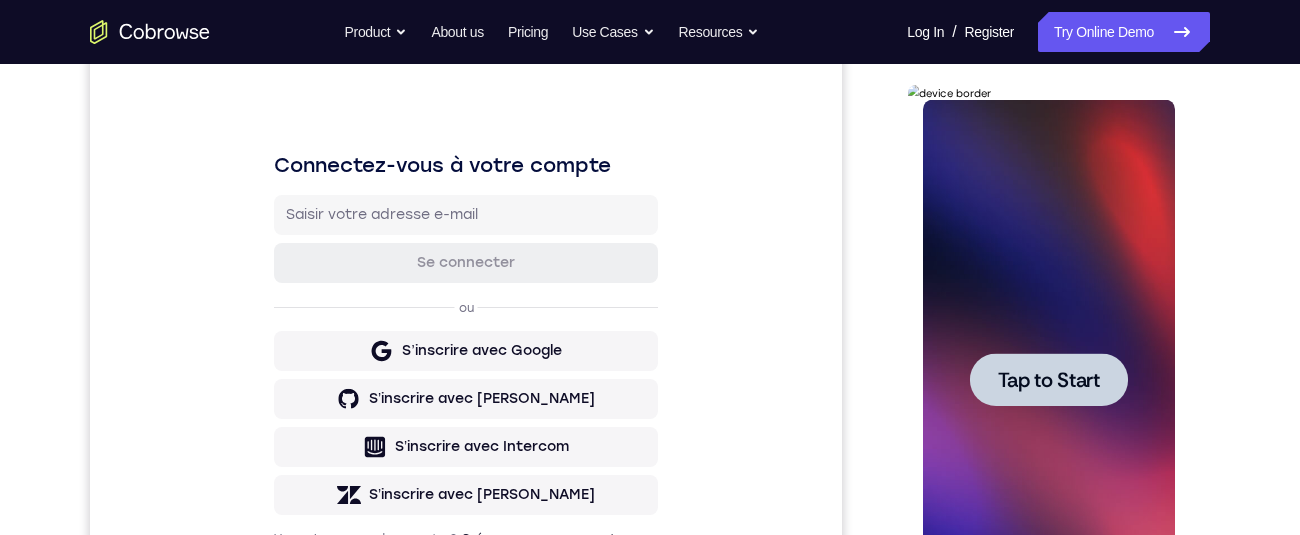 click on "Tap to Start" at bounding box center (1048, 380) 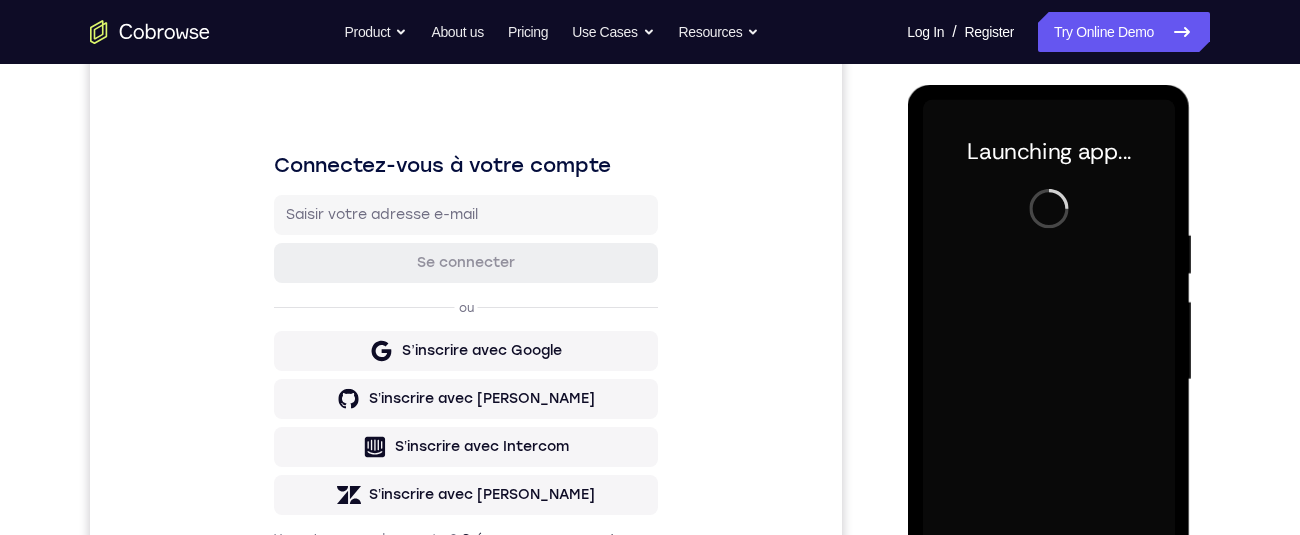 scroll, scrollTop: 406, scrollLeft: 0, axis: vertical 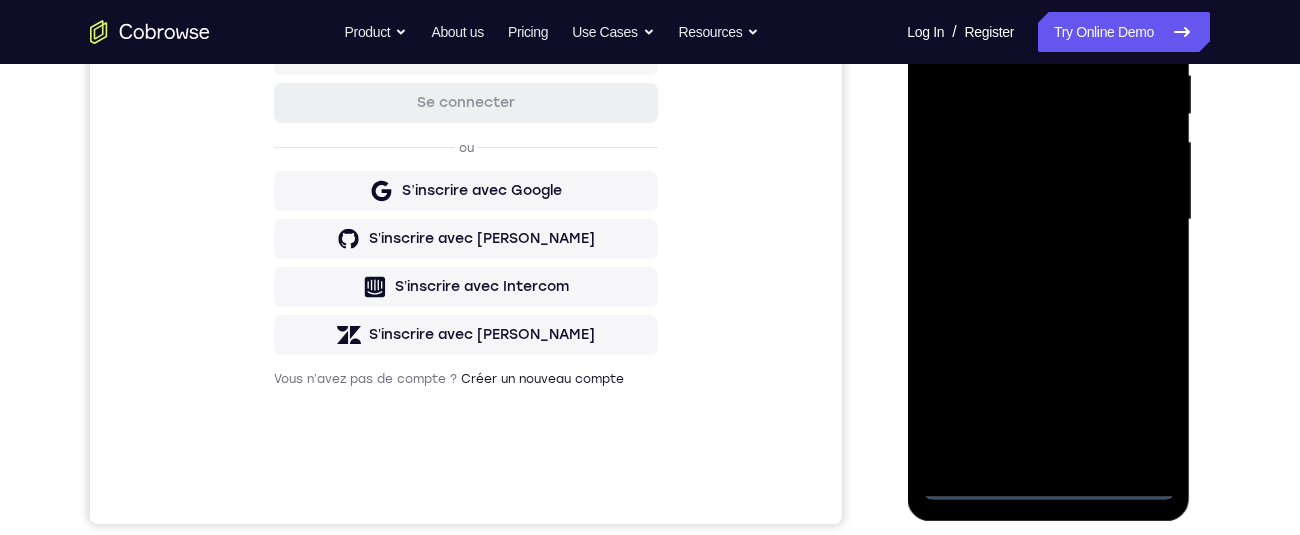 click at bounding box center [1048, 220] 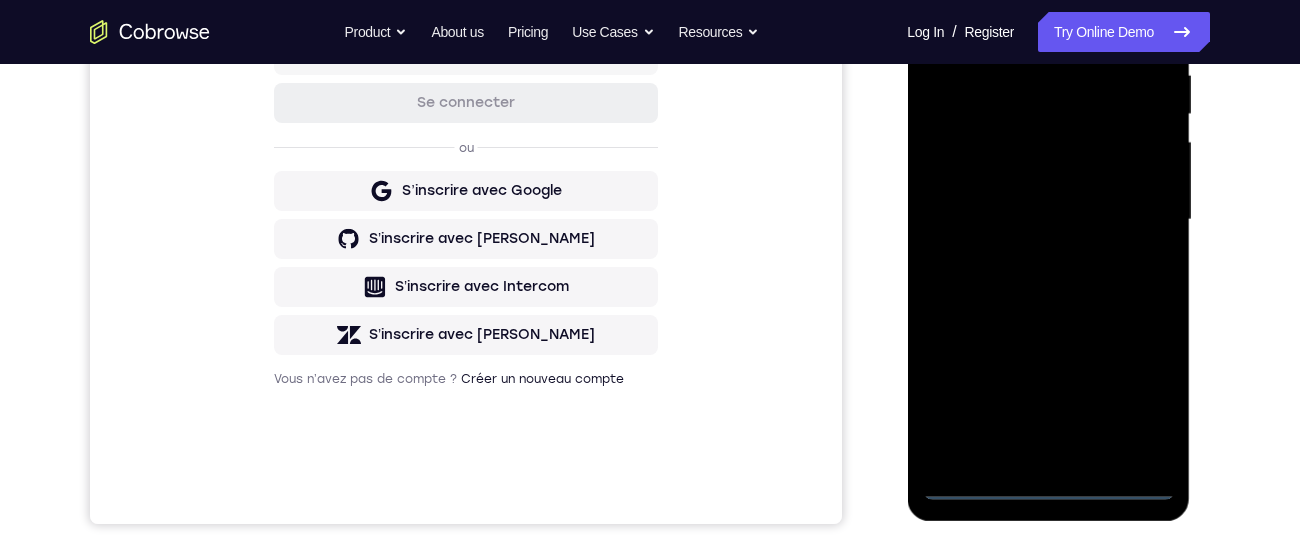 click at bounding box center [1048, 220] 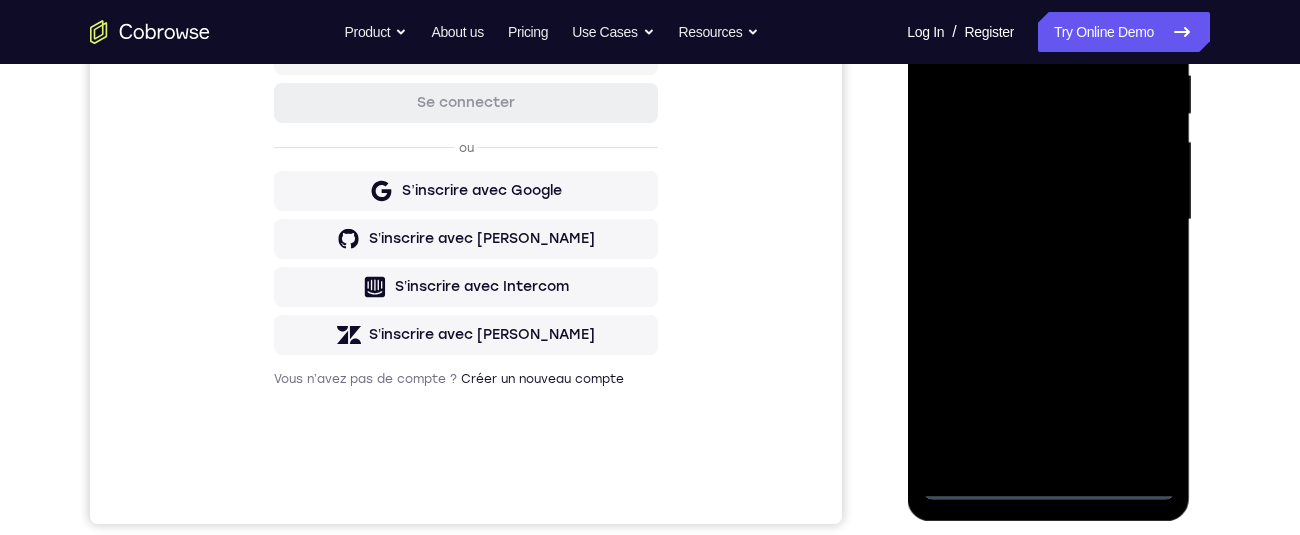 click at bounding box center [1048, 220] 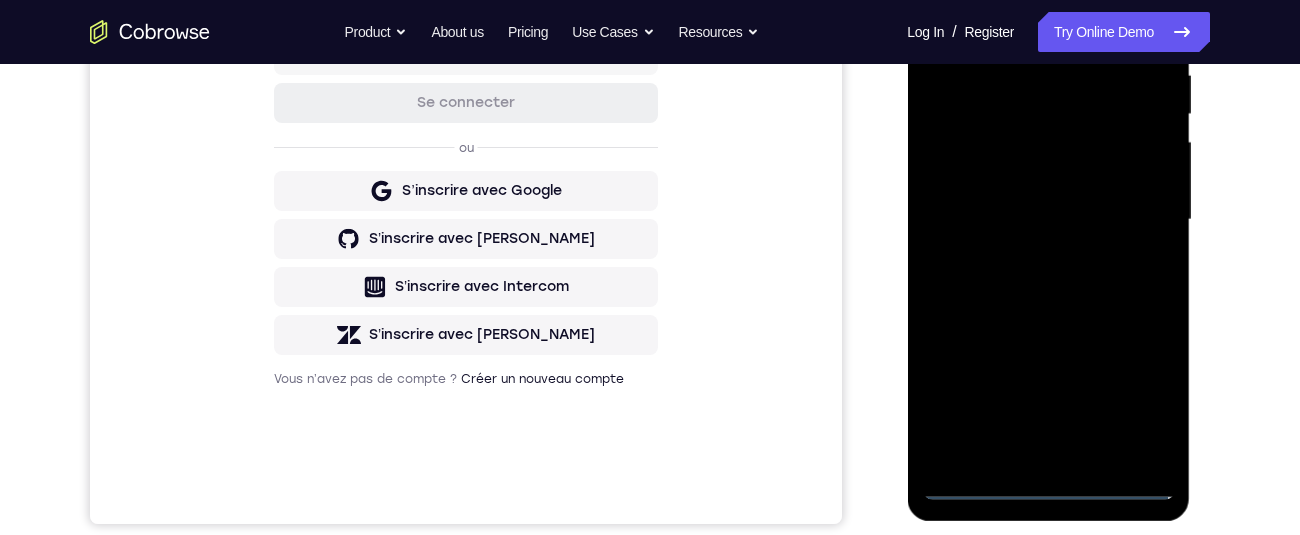 click at bounding box center [1048, 220] 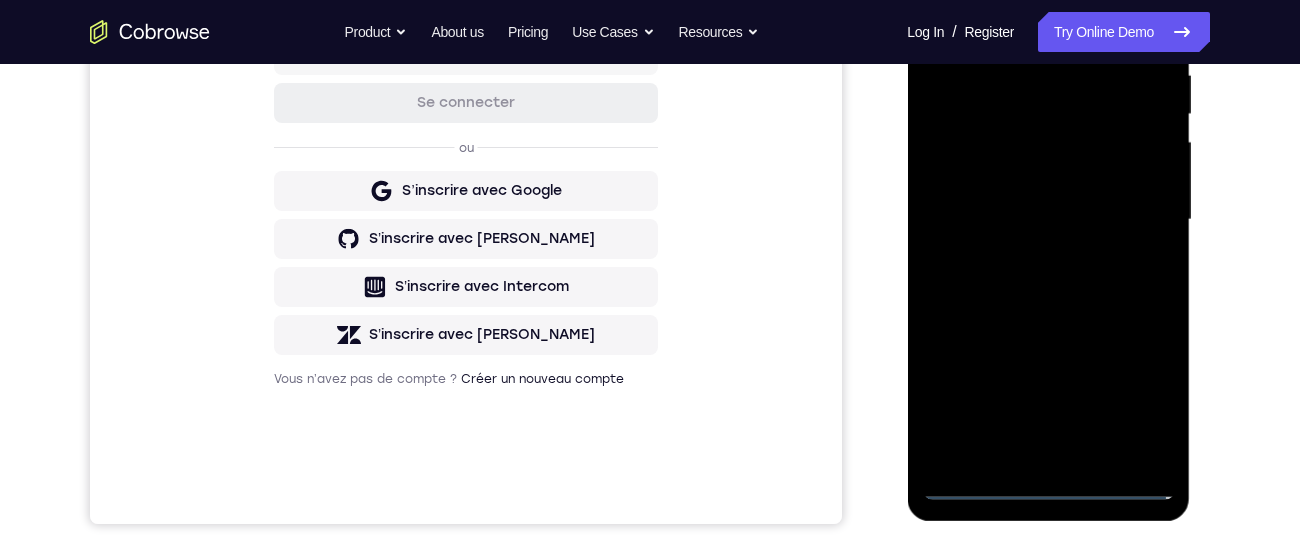 click at bounding box center (1048, 220) 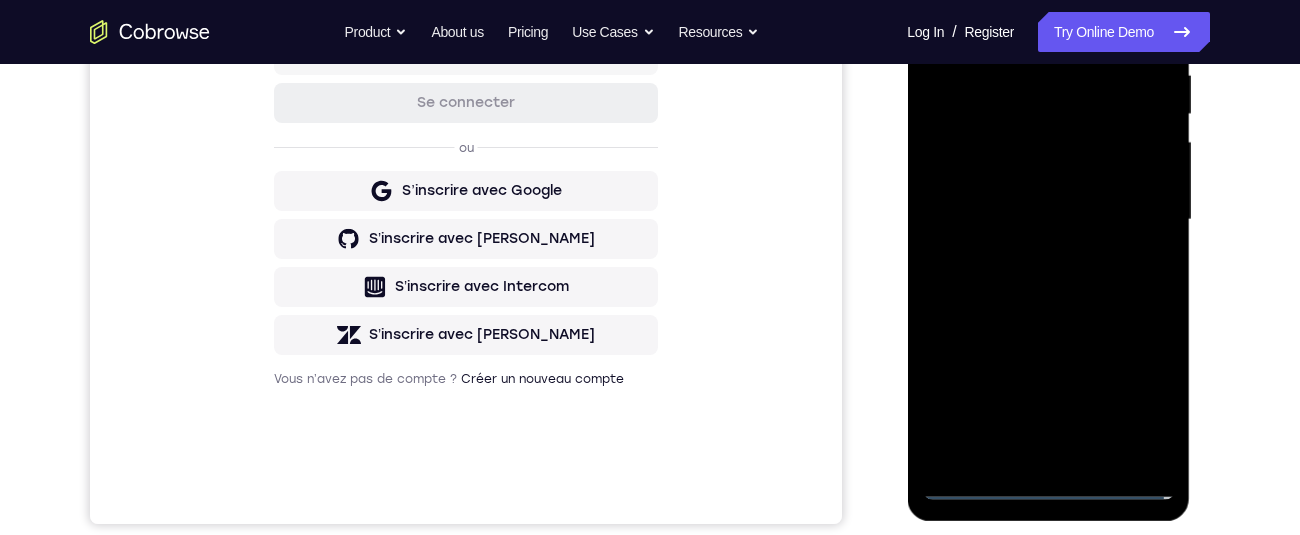 scroll, scrollTop: 459, scrollLeft: 0, axis: vertical 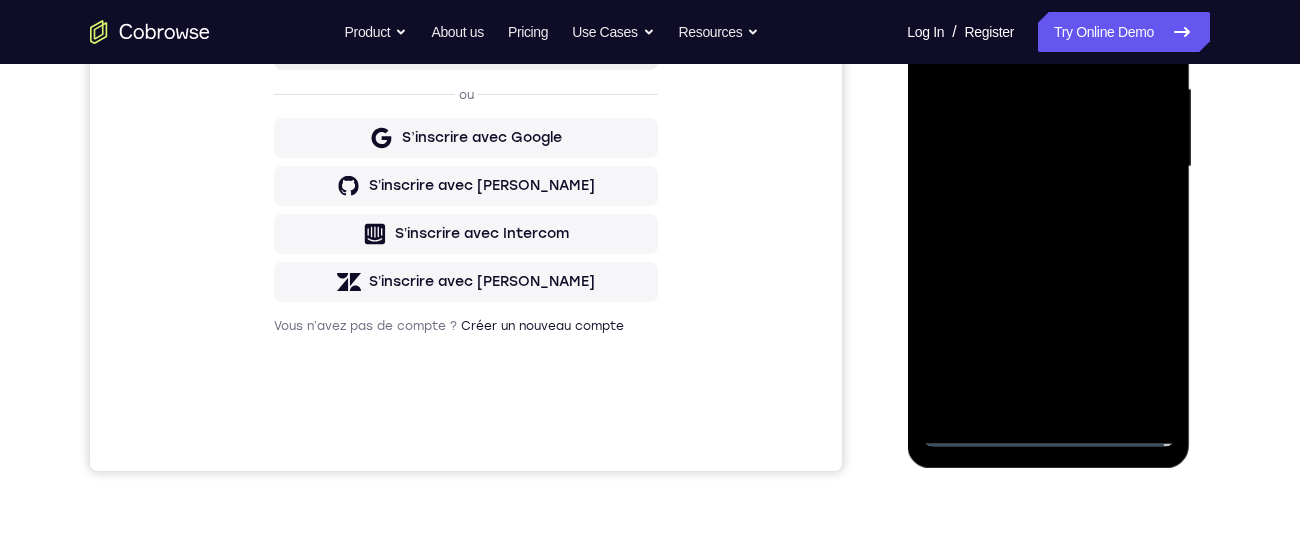 click at bounding box center [1048, 167] 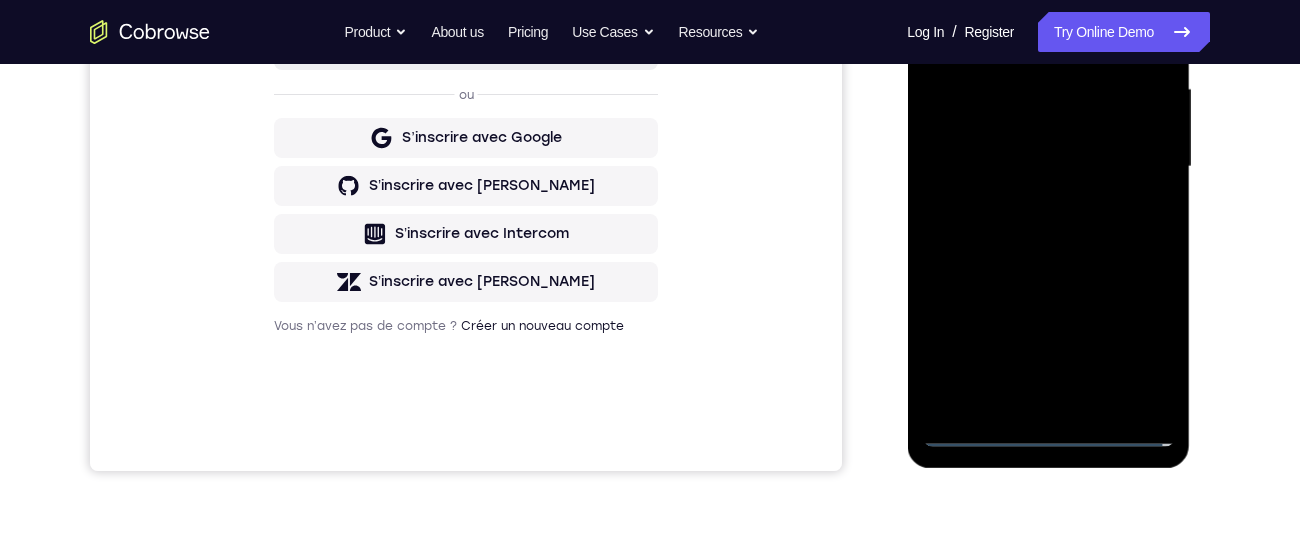 click on "Connectez-vous à votre compte Se connecter ou S’inscrire avec Google S’inscrire avec GitHub S’inscrire avec Intercom S’inscrire avec Zendesk Vous n’avez pas de compte ?   Créer un nouveau compte" at bounding box center [466, 136] 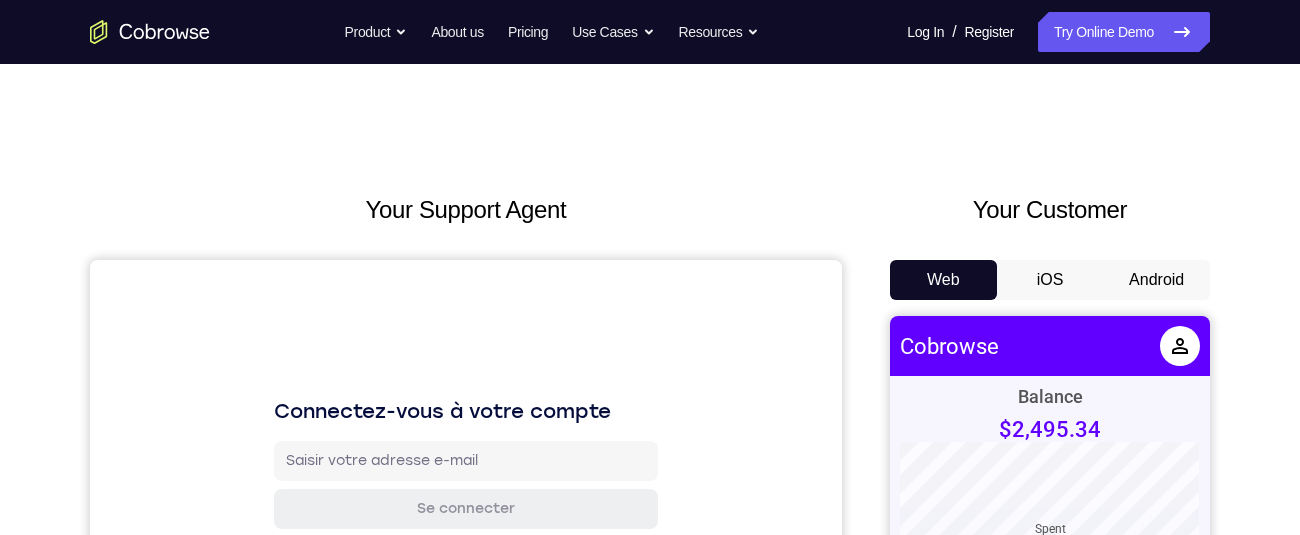 scroll, scrollTop: 0, scrollLeft: 0, axis: both 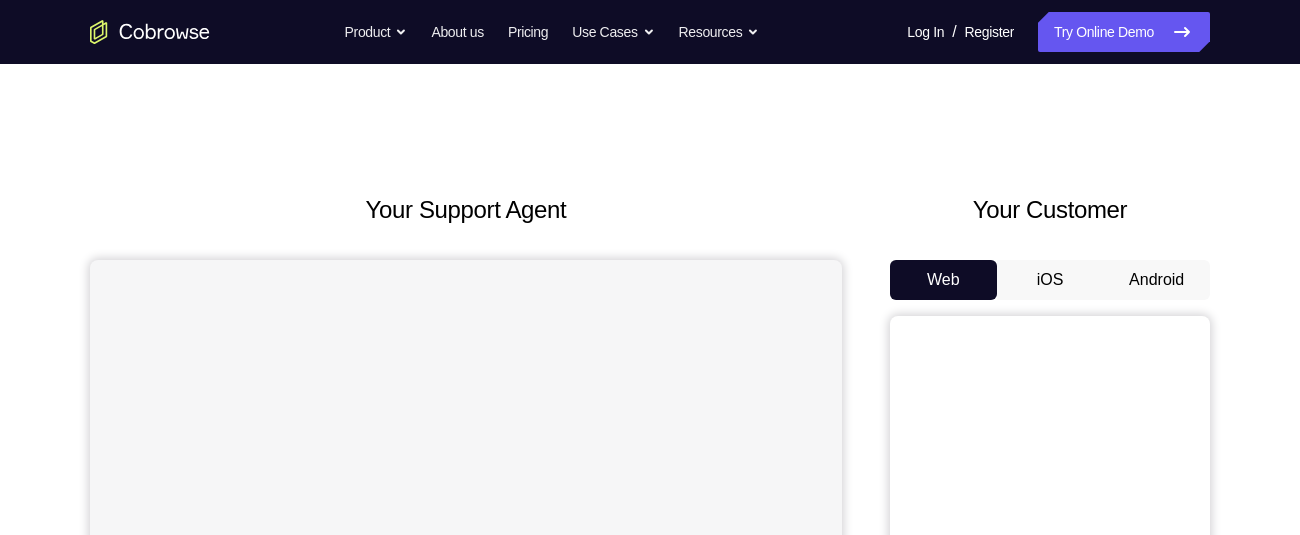 click on "Android" at bounding box center [1156, 280] 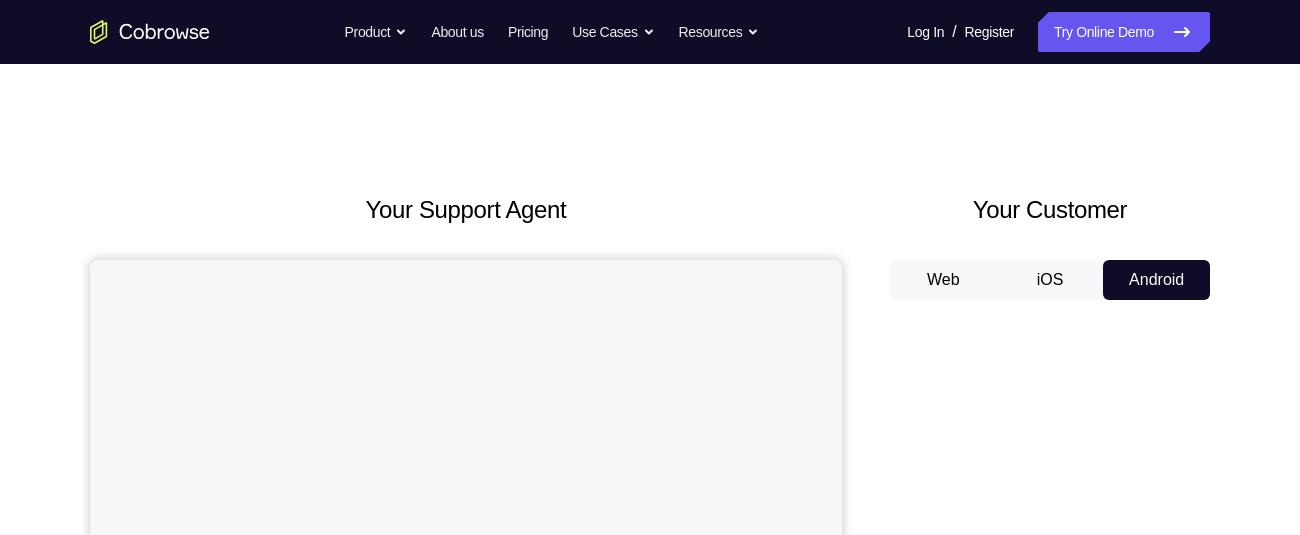scroll, scrollTop: 0, scrollLeft: 0, axis: both 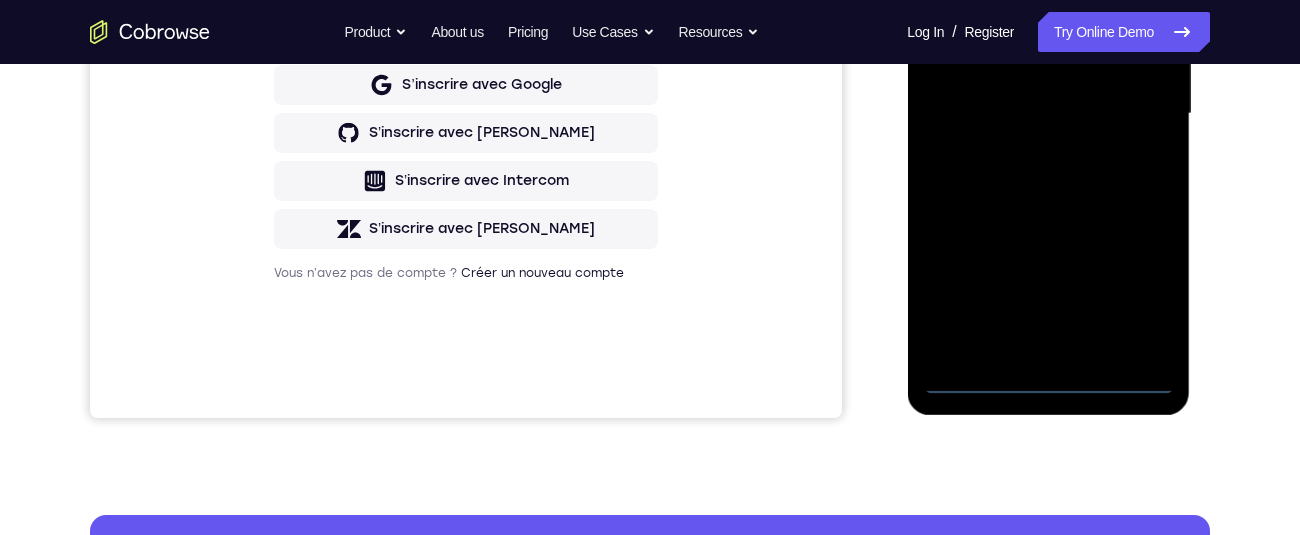 click at bounding box center (1048, 114) 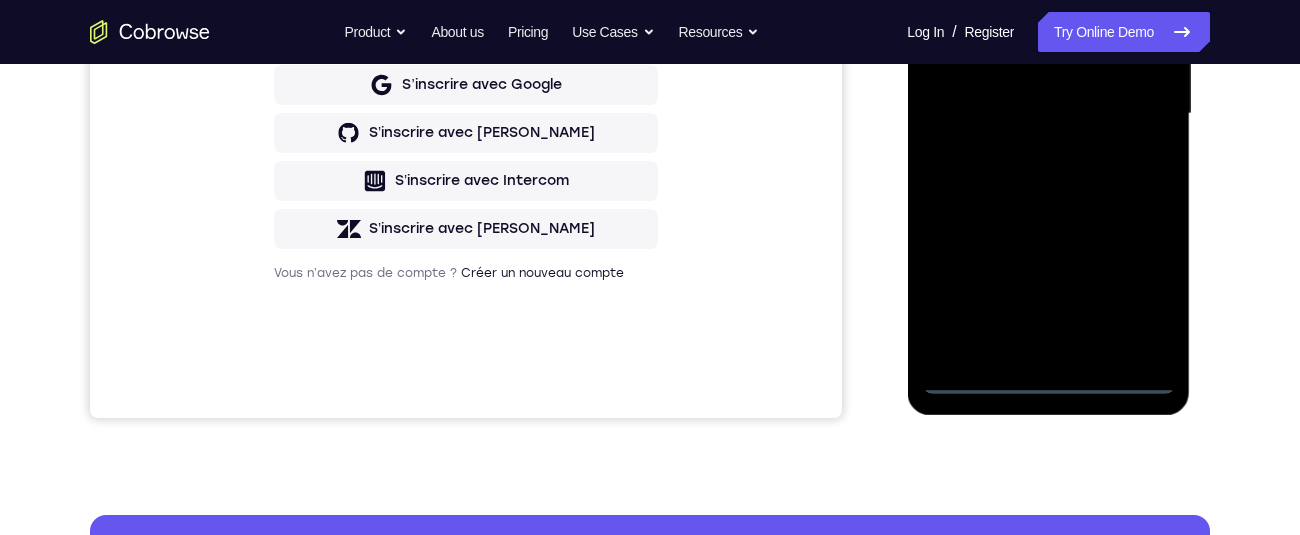 click at bounding box center (1048, 114) 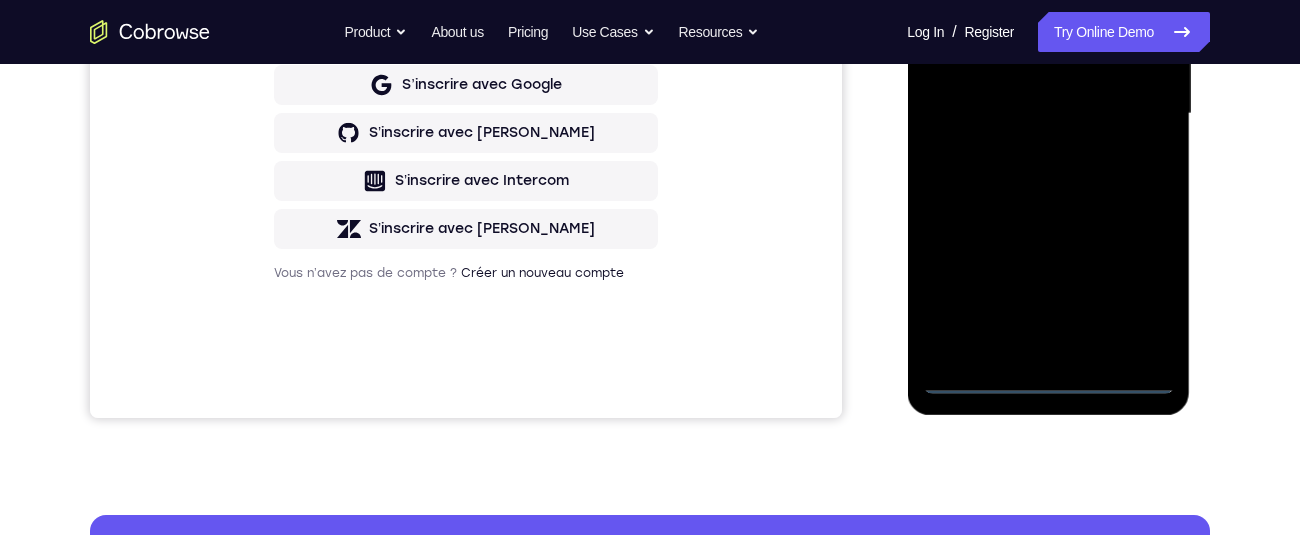 scroll, scrollTop: 241, scrollLeft: 0, axis: vertical 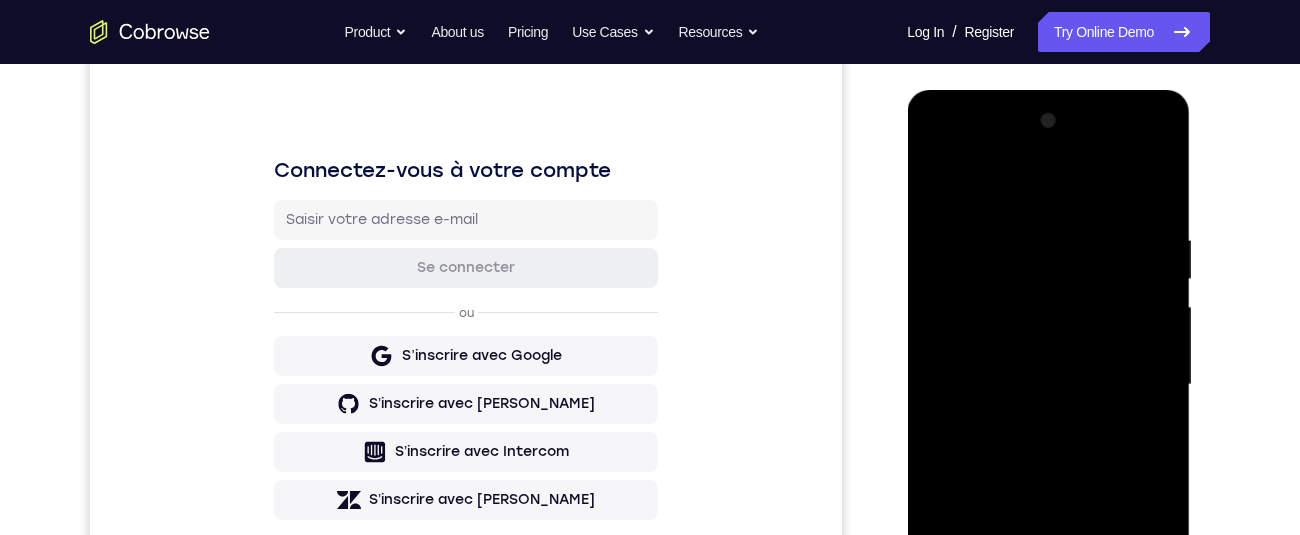 click at bounding box center [1048, 385] 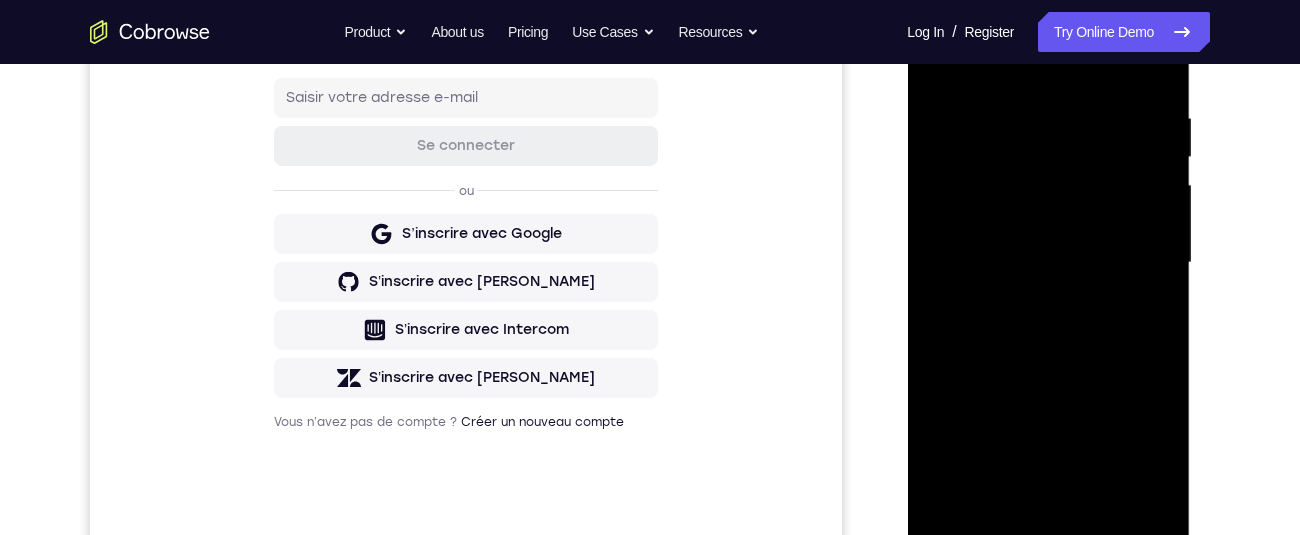 click at bounding box center [1048, 263] 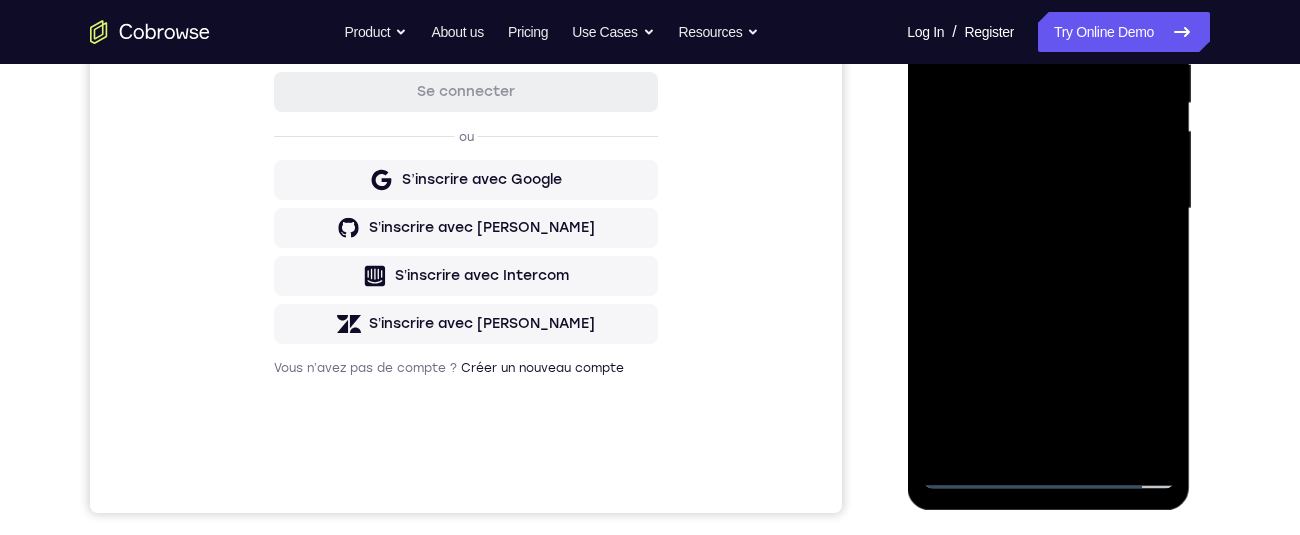 scroll, scrollTop: 412, scrollLeft: 0, axis: vertical 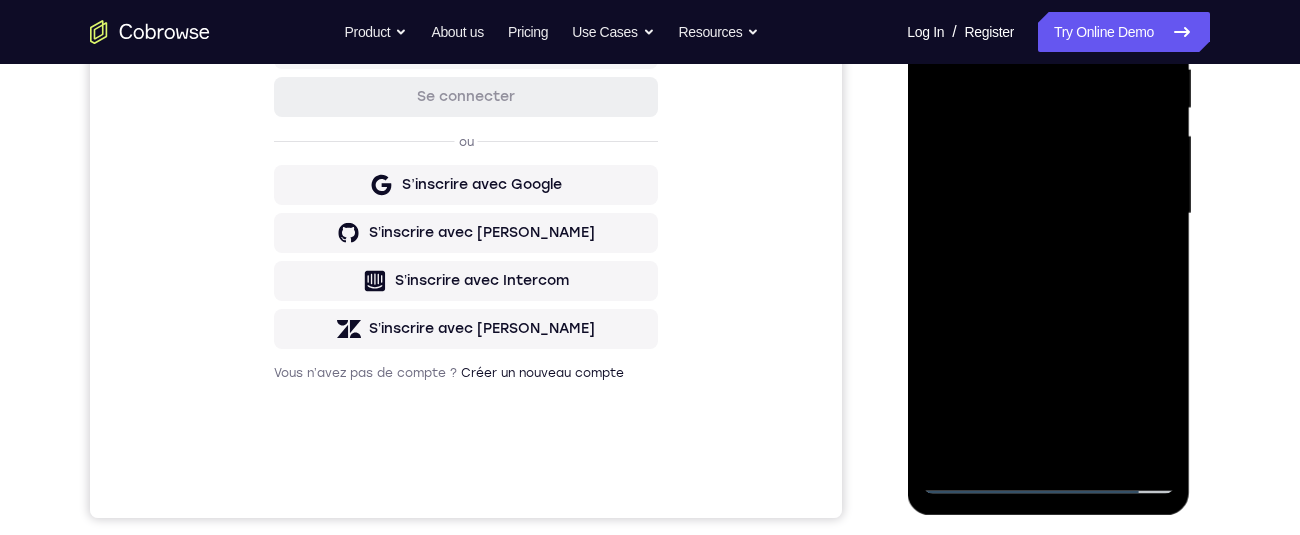 click at bounding box center [1048, 214] 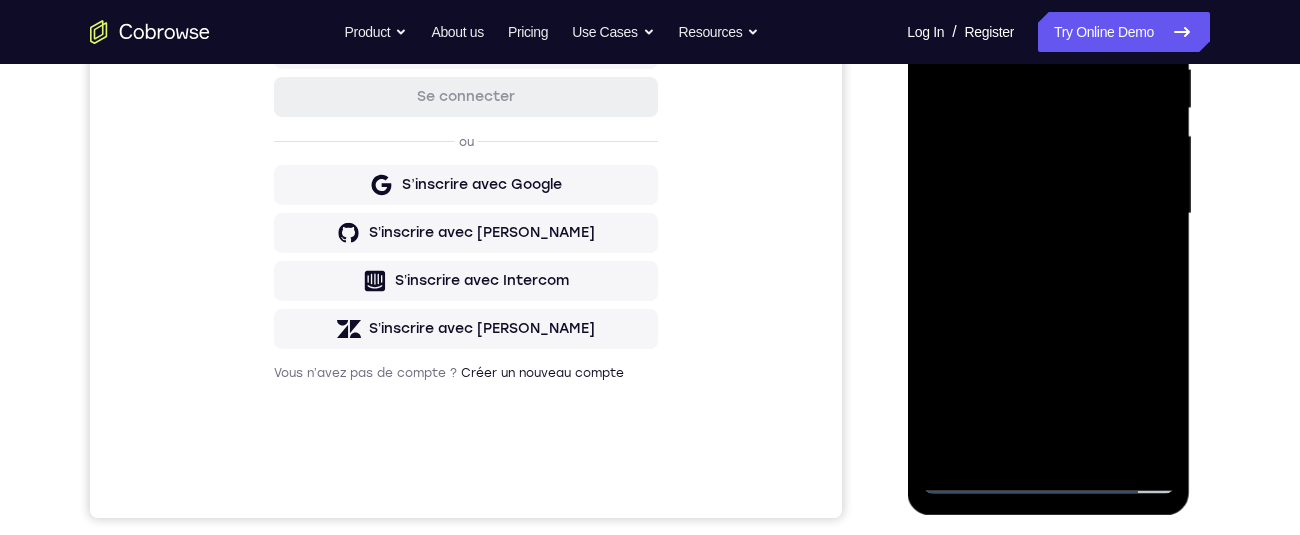 click at bounding box center [1048, 214] 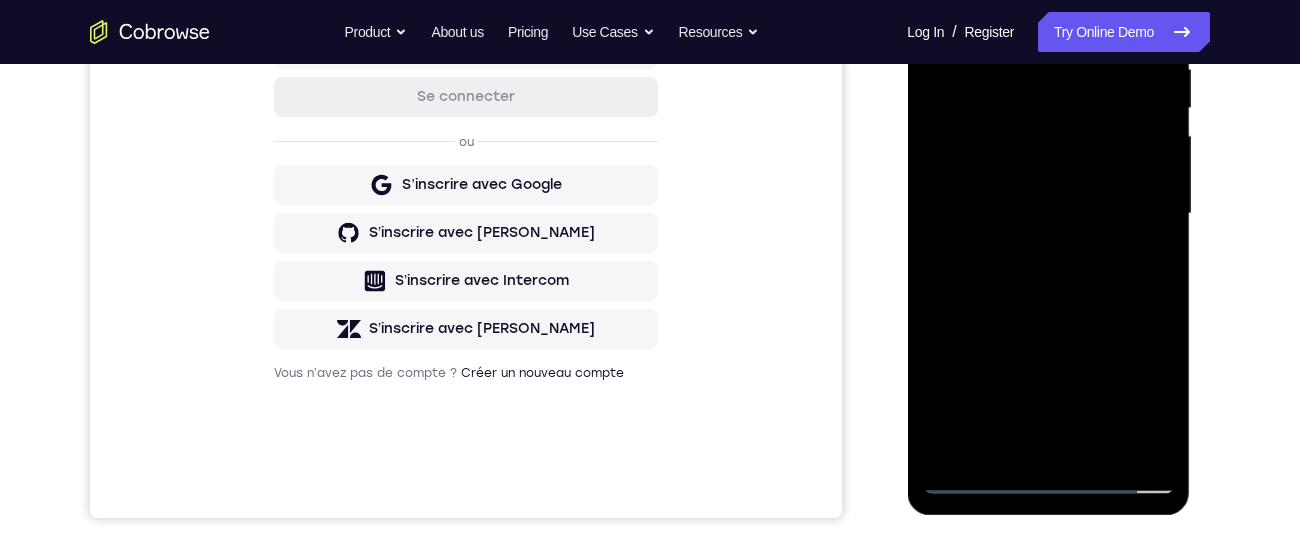 click at bounding box center (1048, 214) 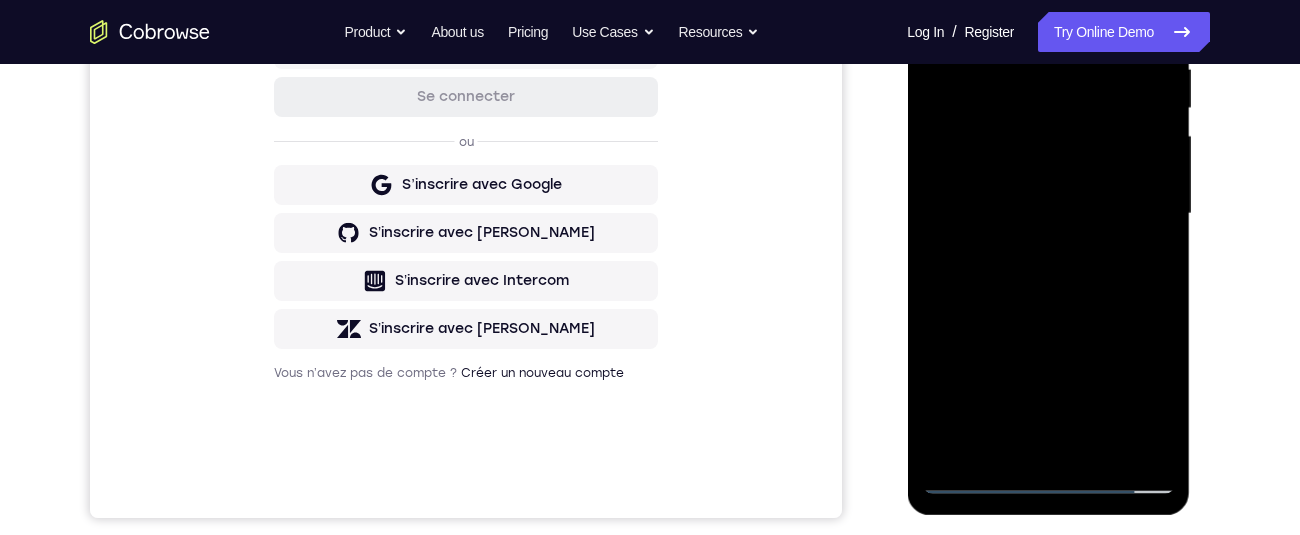 click at bounding box center [1048, 214] 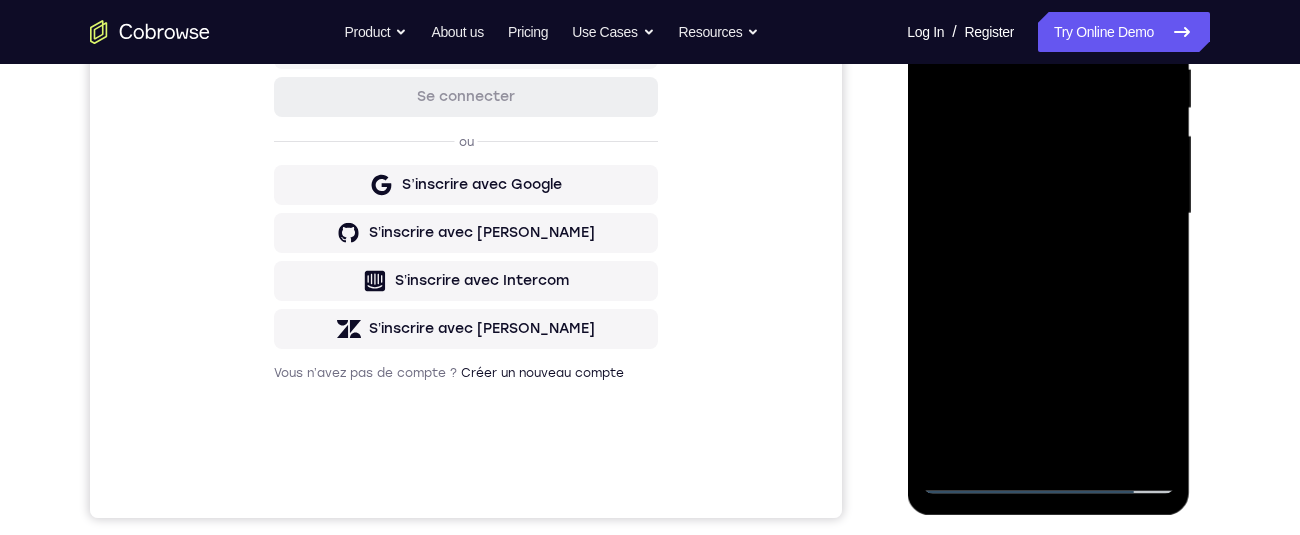 click at bounding box center (1048, 214) 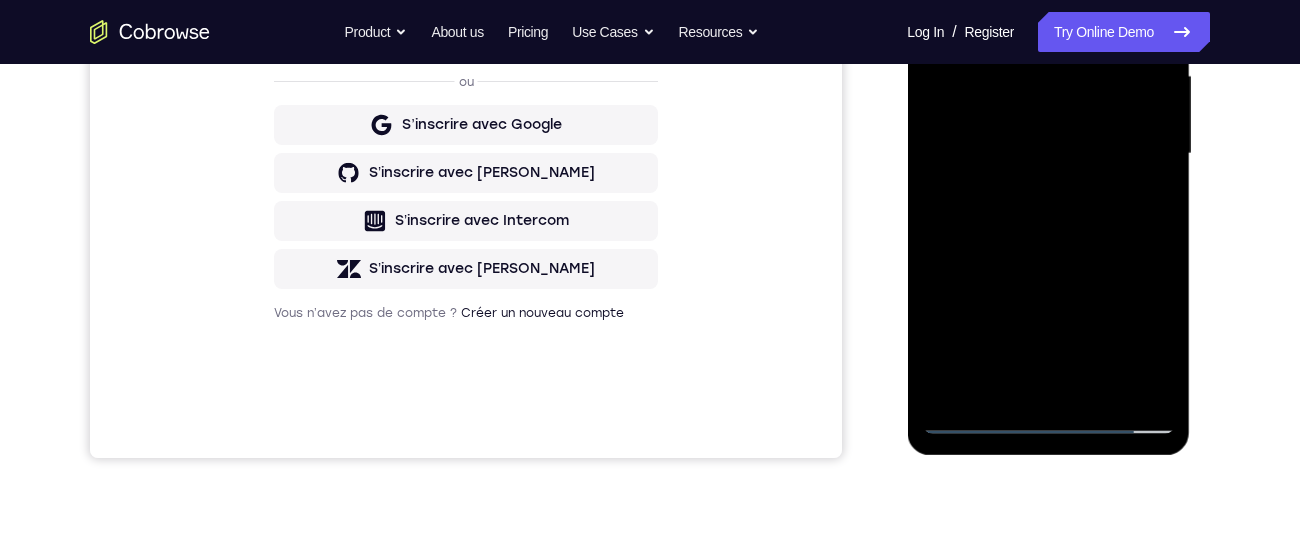 scroll, scrollTop: 473, scrollLeft: 0, axis: vertical 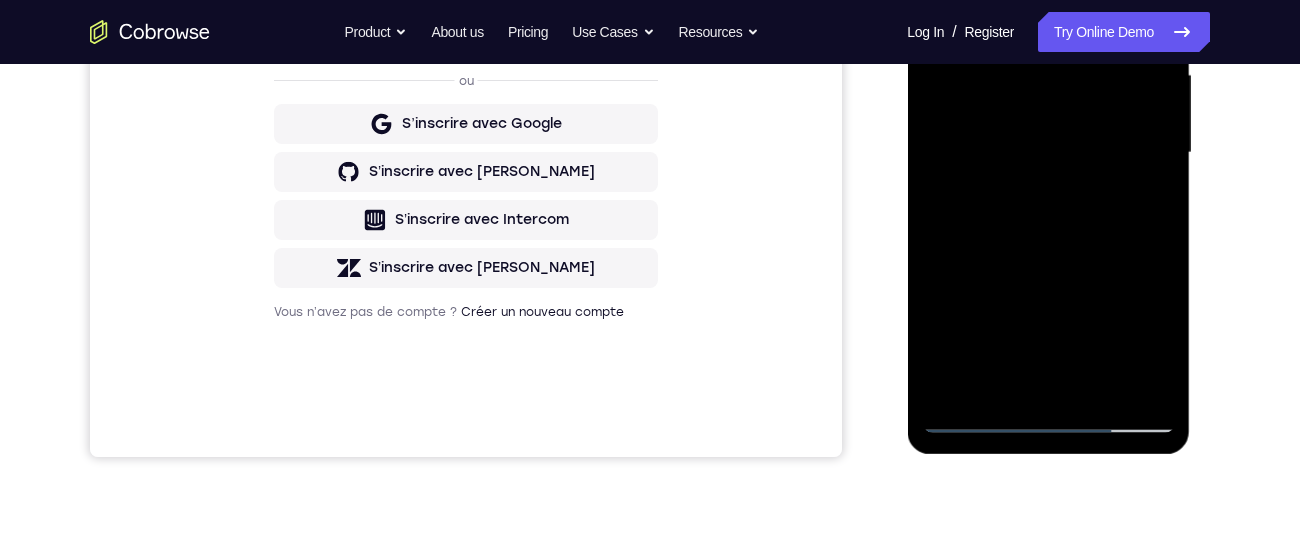 click at bounding box center [1048, 153] 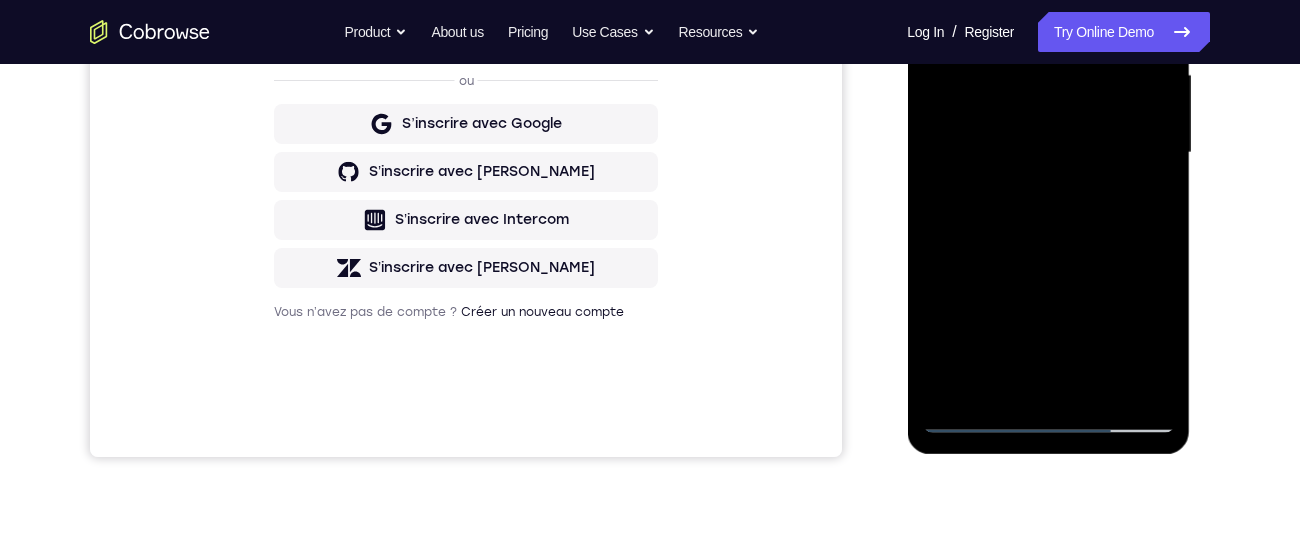 click at bounding box center [1048, 153] 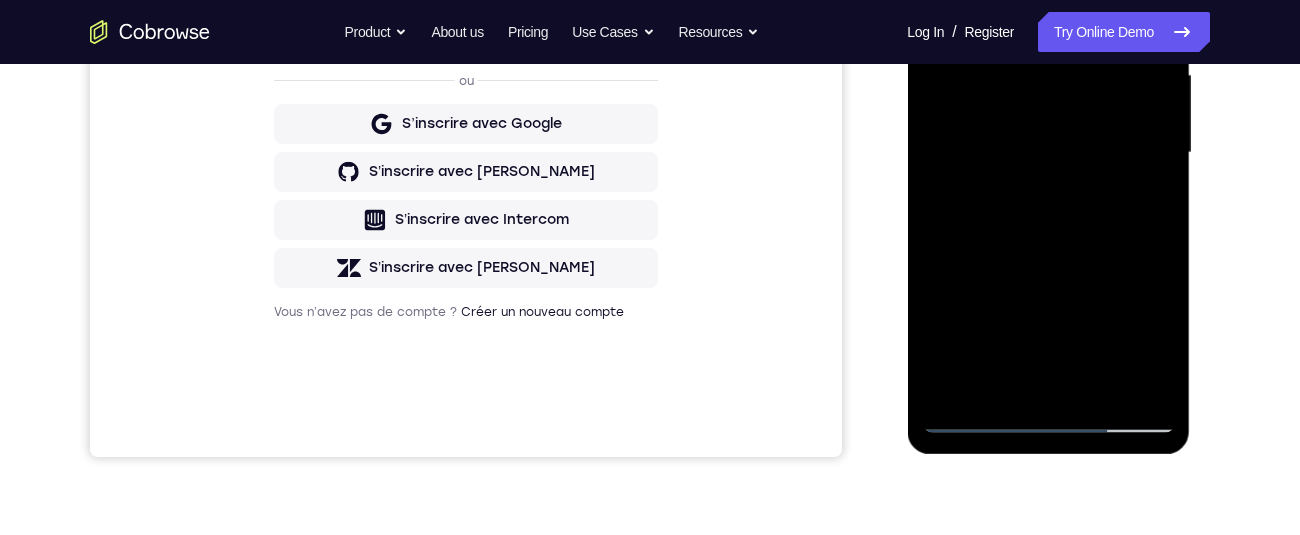 click at bounding box center (1048, 153) 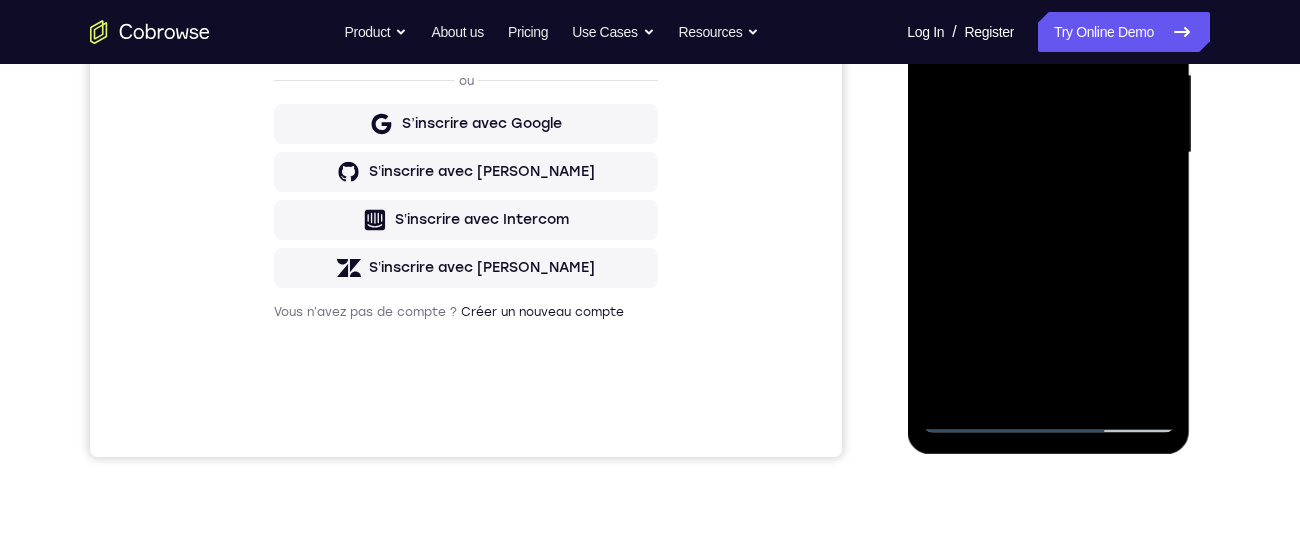 click at bounding box center (1048, 153) 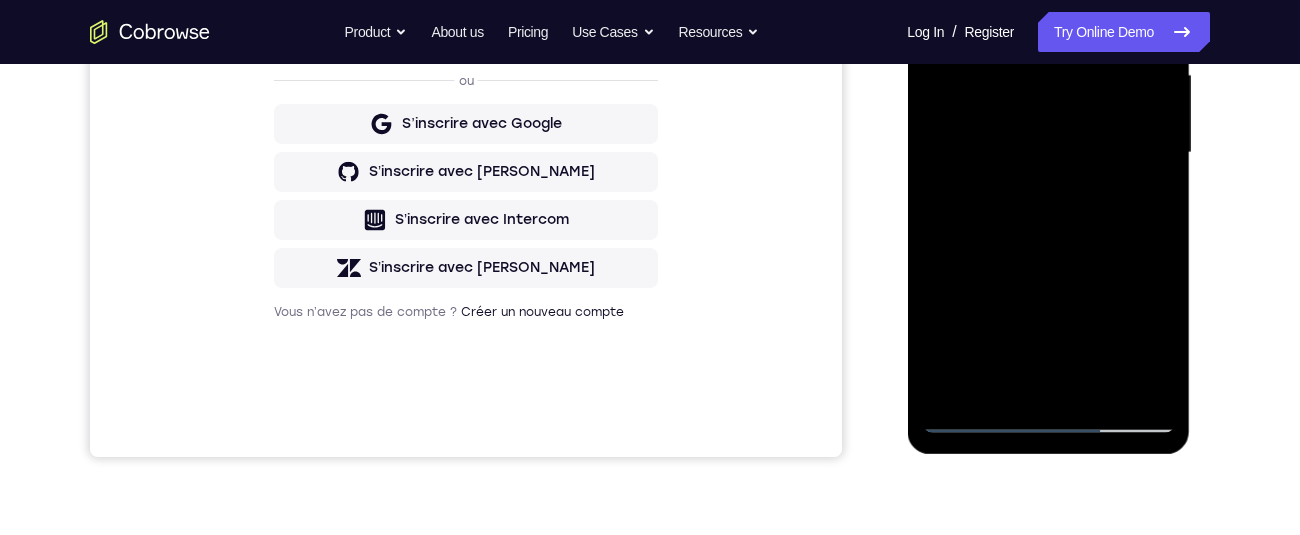 click at bounding box center [1048, 153] 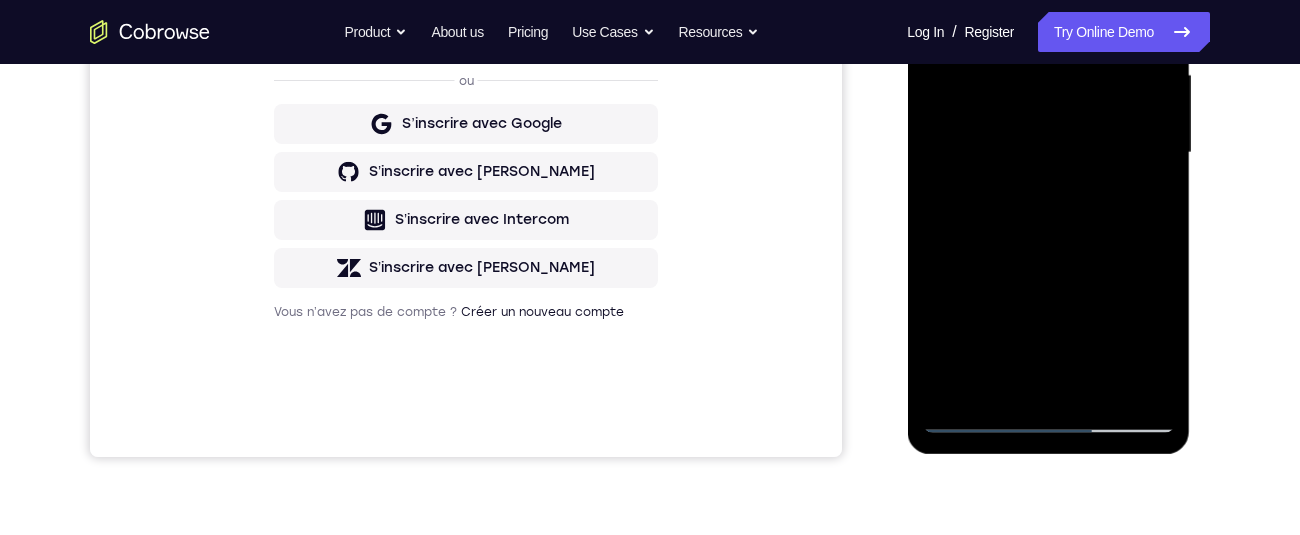 click at bounding box center (1048, 153) 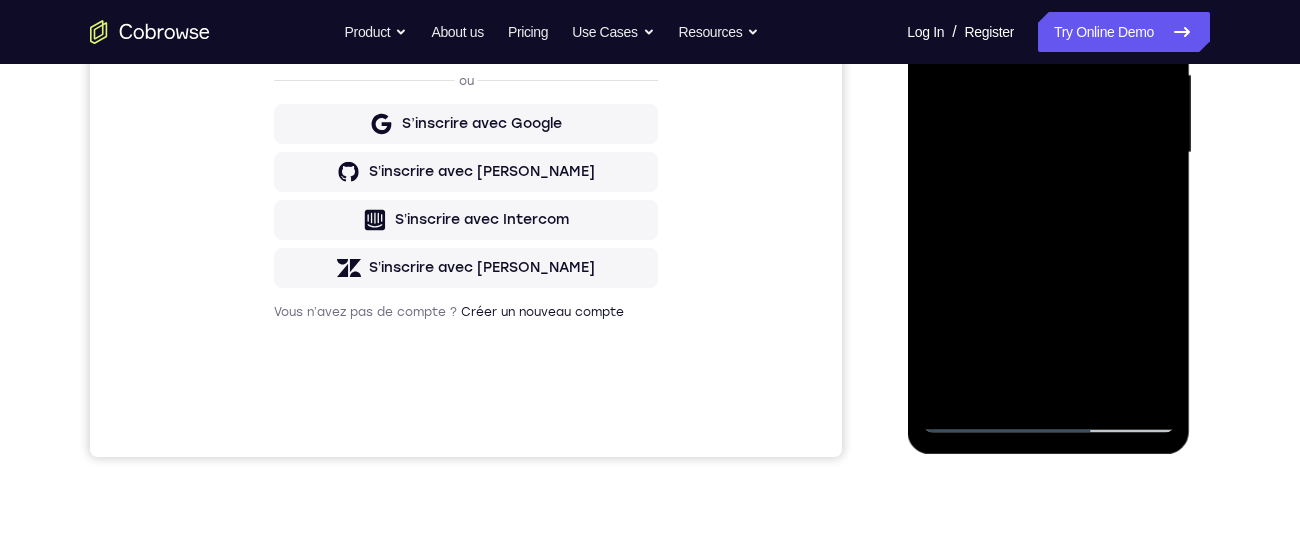 click at bounding box center (1048, 153) 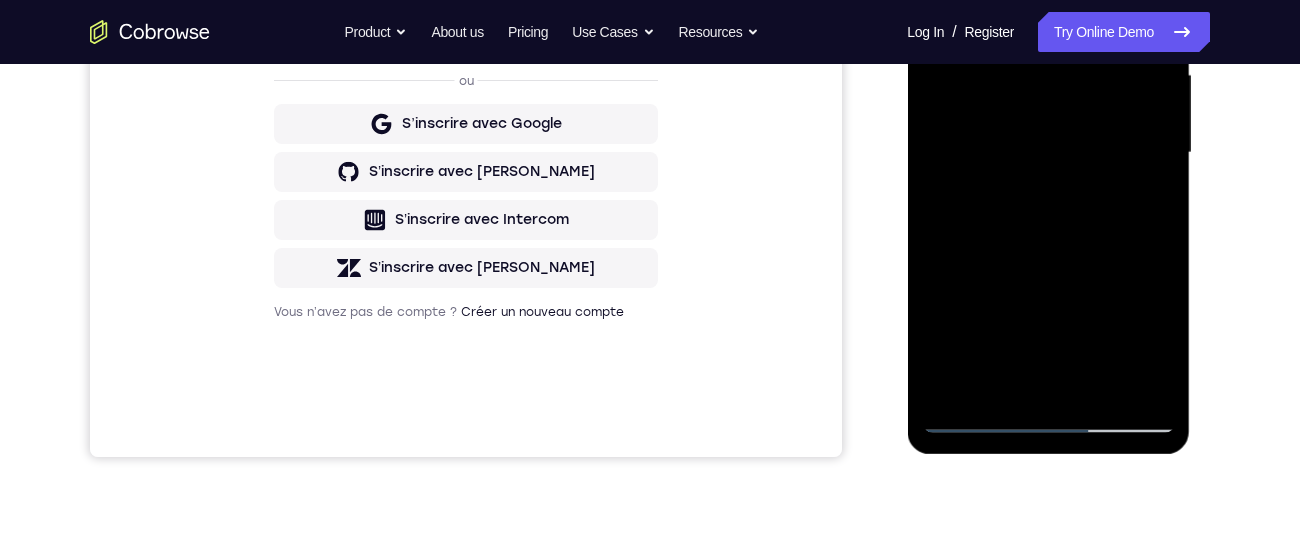 click at bounding box center [1048, 153] 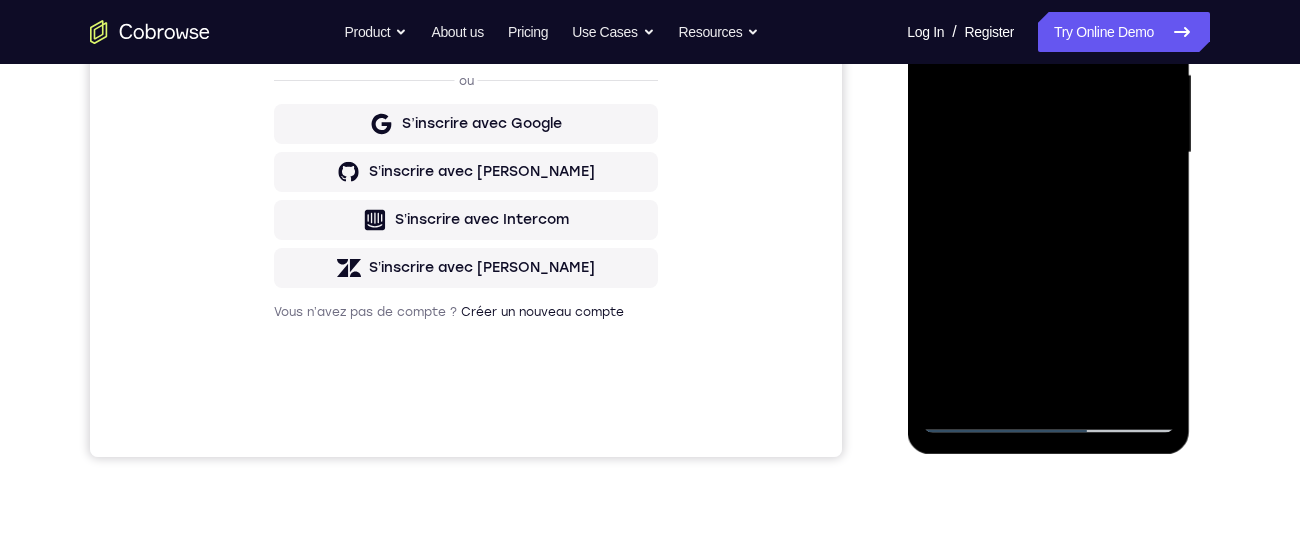 click at bounding box center (1048, 153) 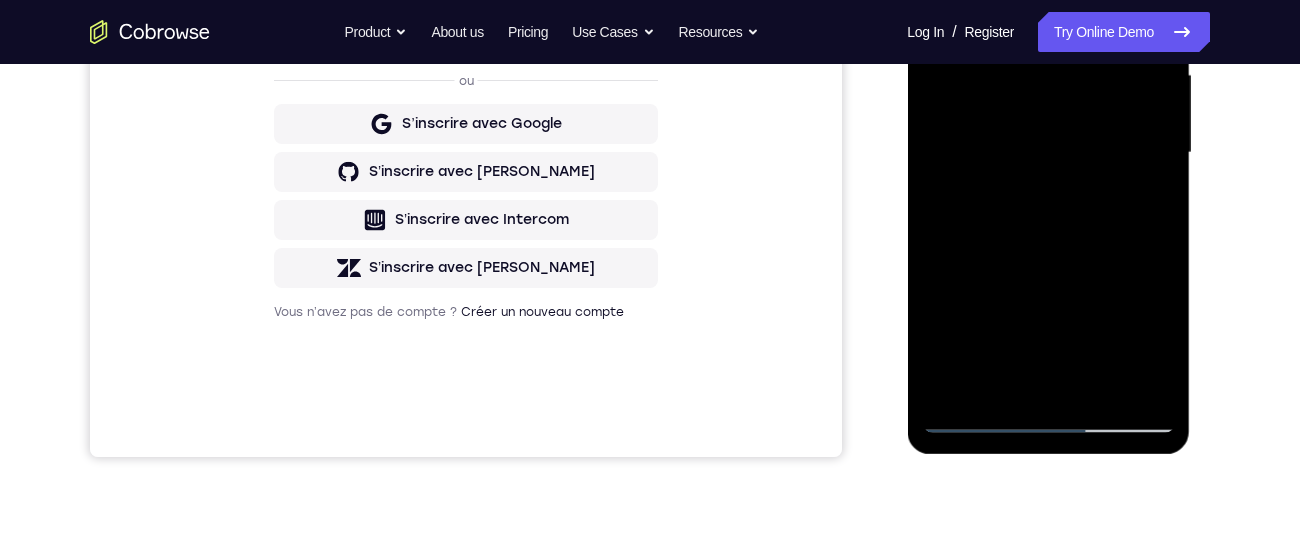 click at bounding box center [1048, 153] 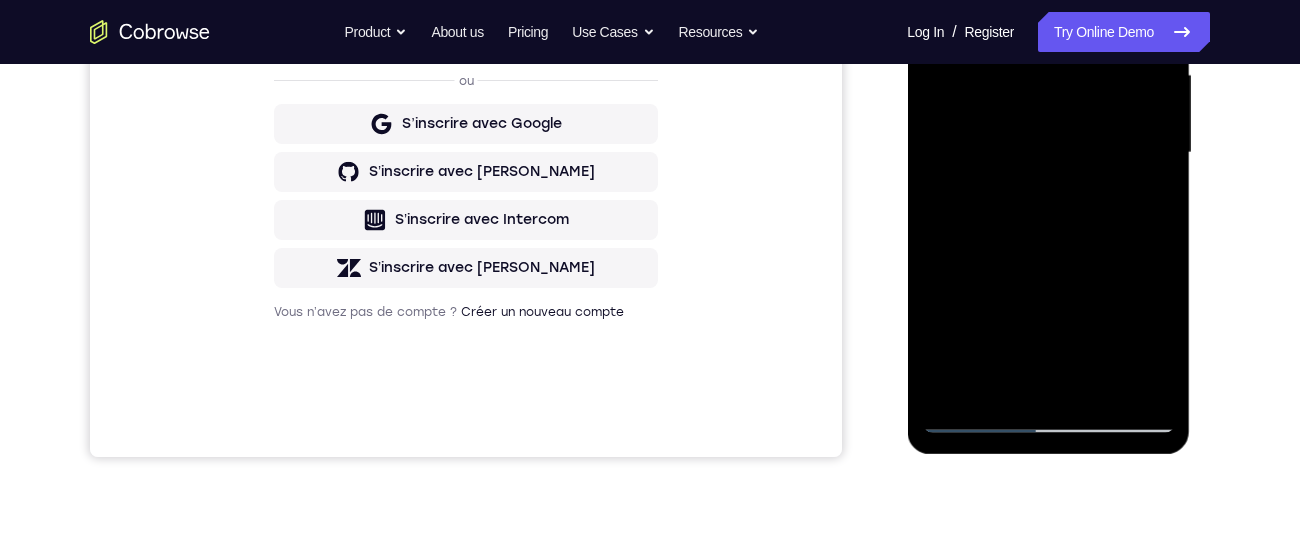 click at bounding box center [1048, 153] 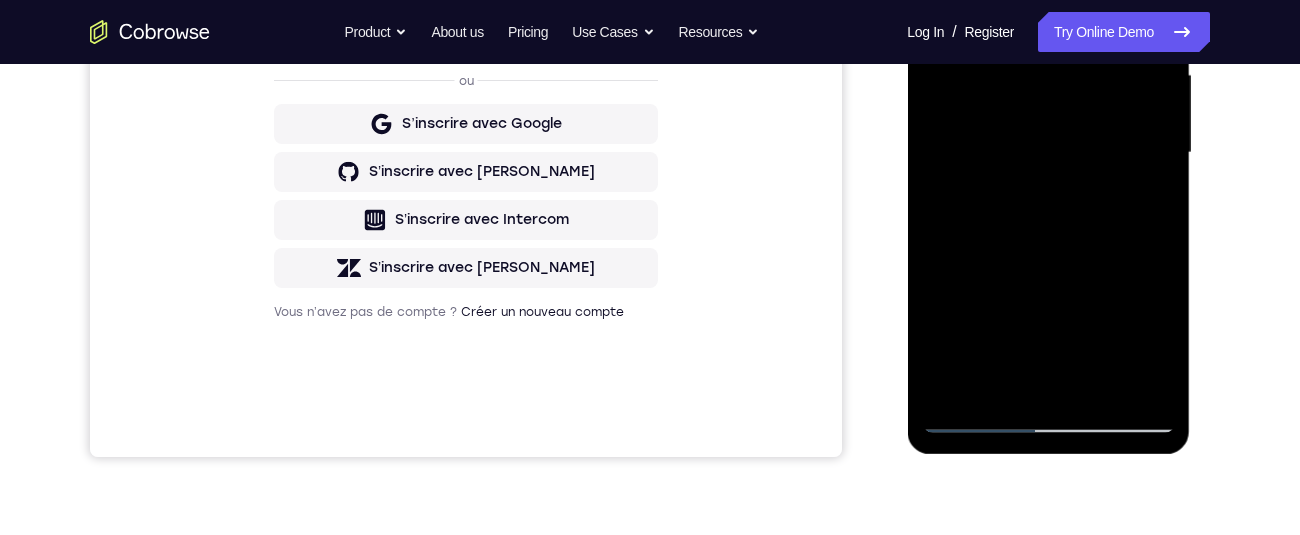 click at bounding box center (1048, 153) 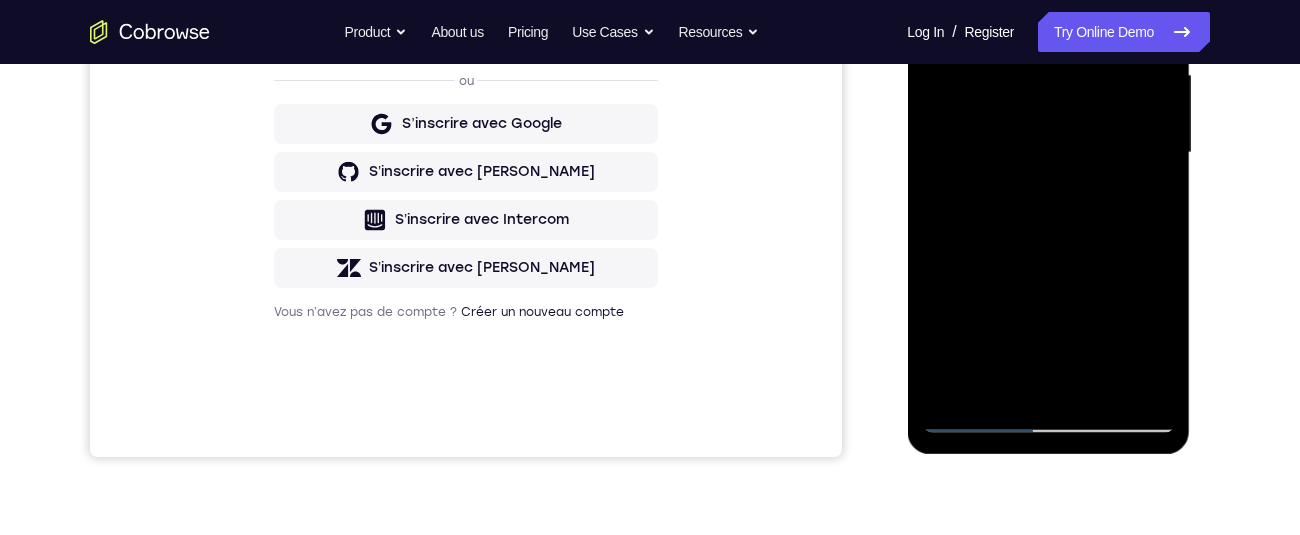 click at bounding box center [1048, 153] 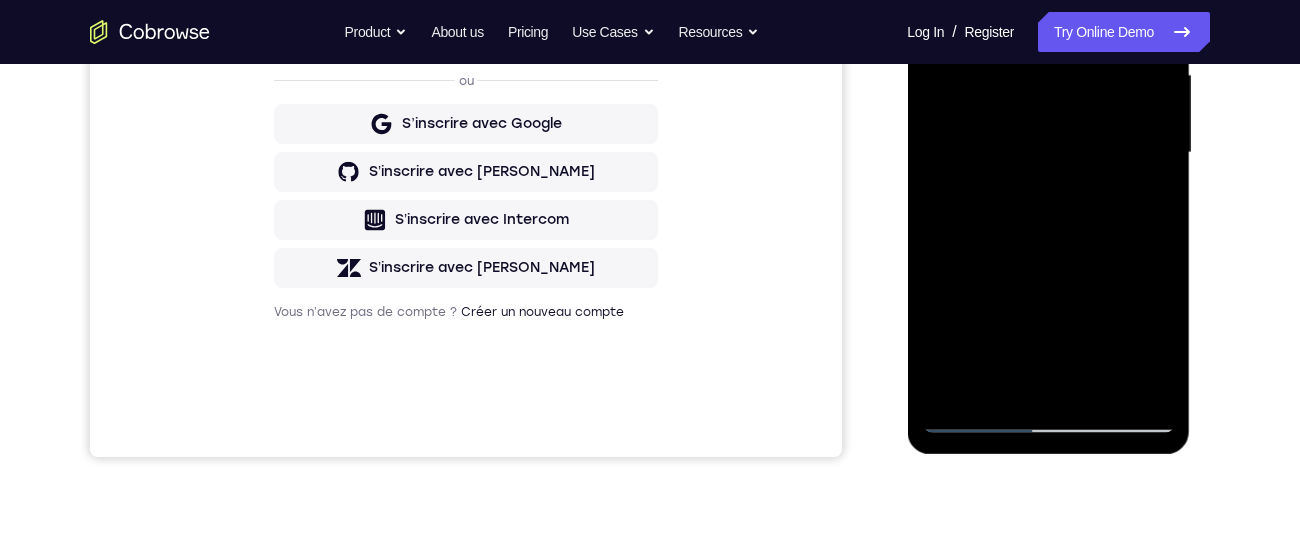click at bounding box center [1048, 153] 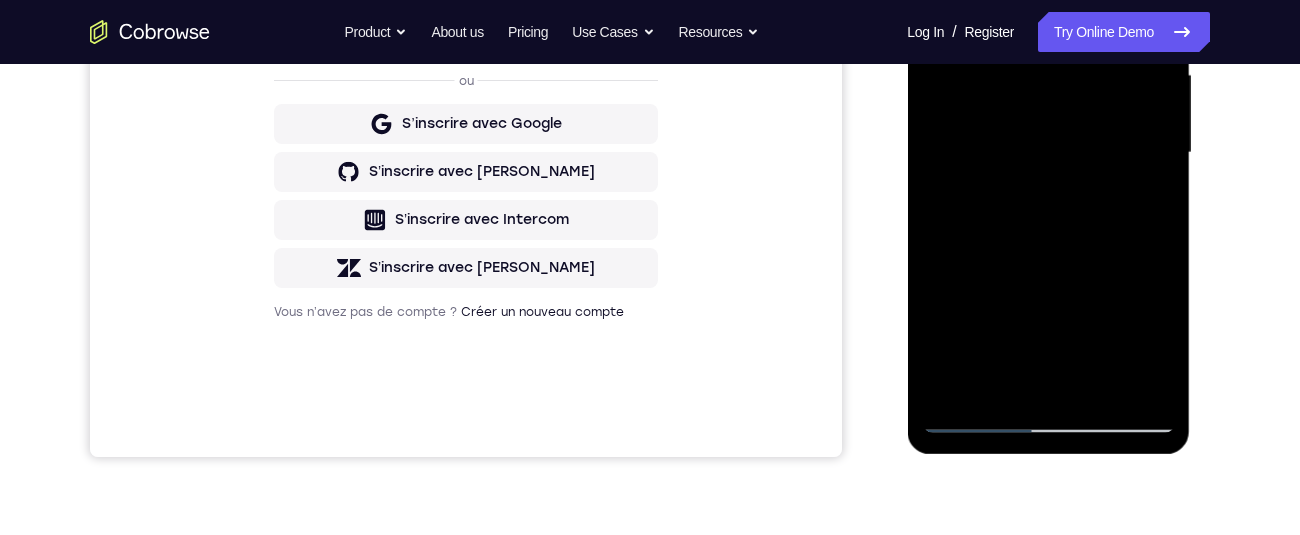 click at bounding box center (1048, 153) 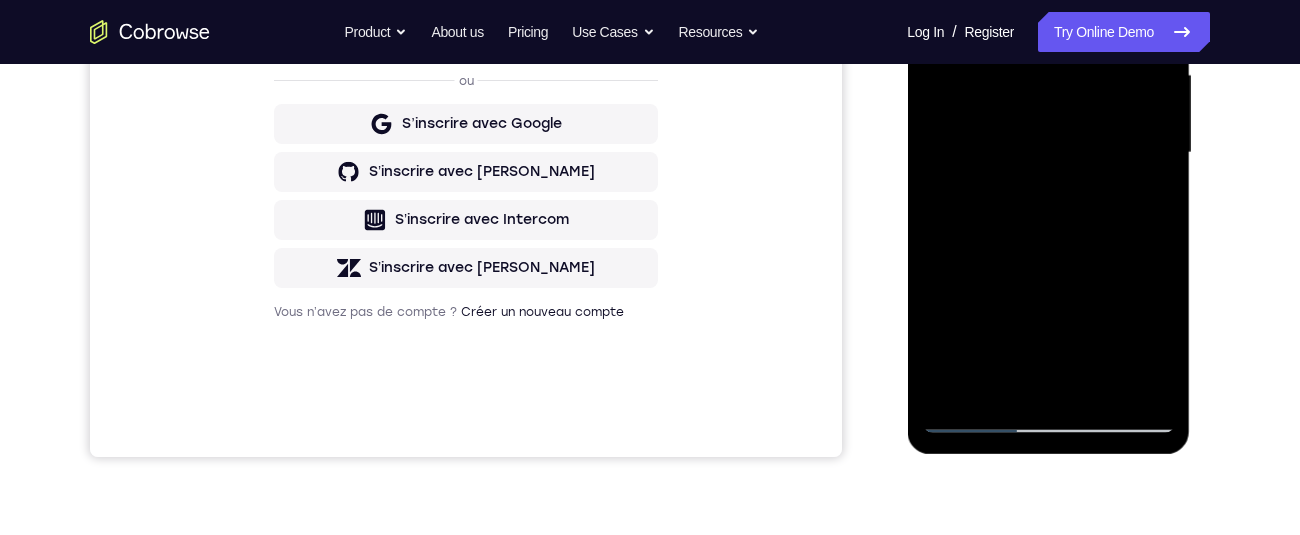 click at bounding box center [1048, 153] 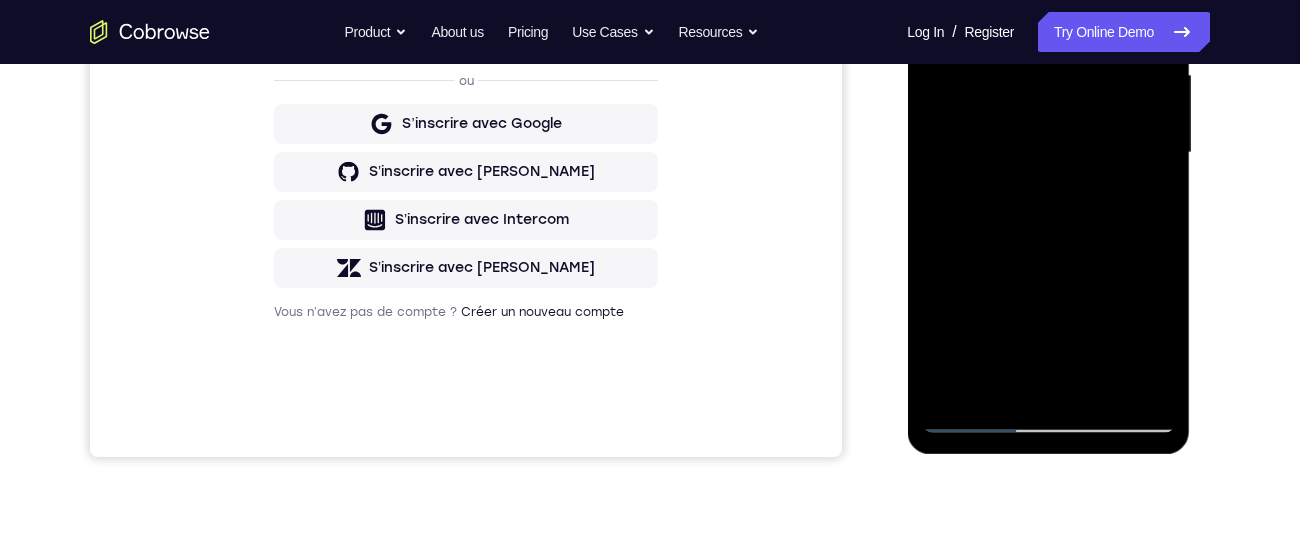 click at bounding box center [1048, 153] 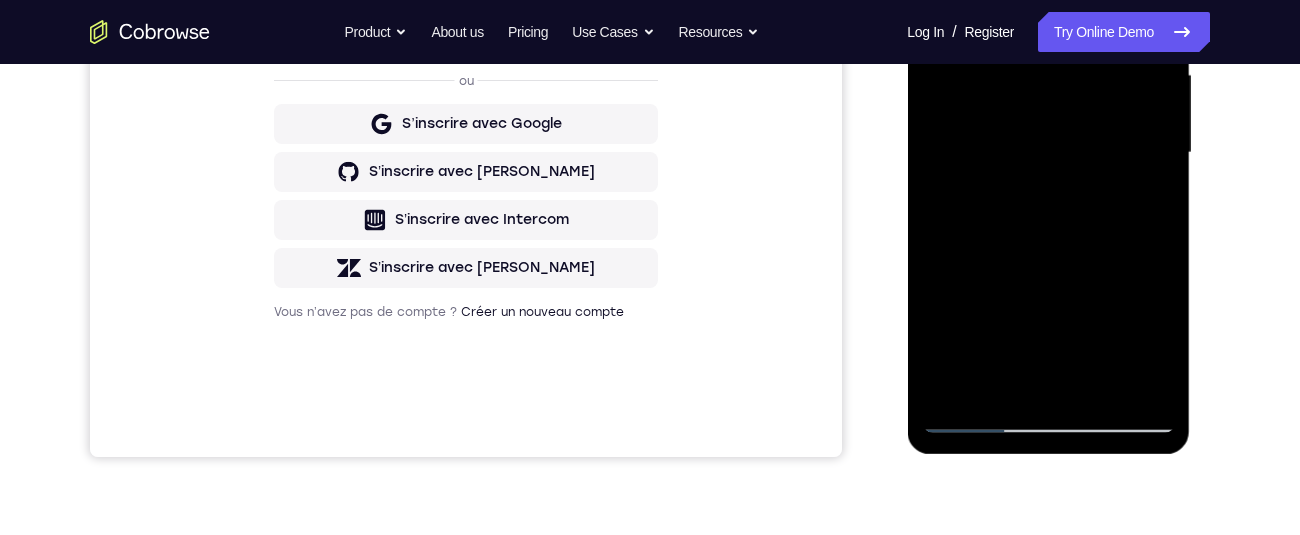 click at bounding box center (1048, 153) 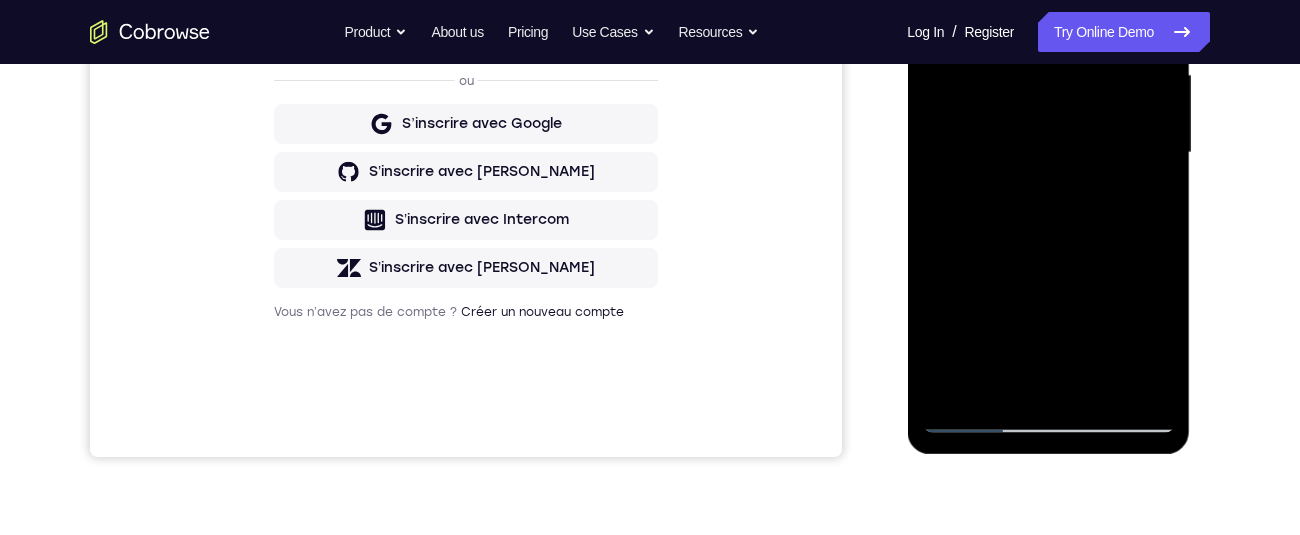 click at bounding box center (1048, 153) 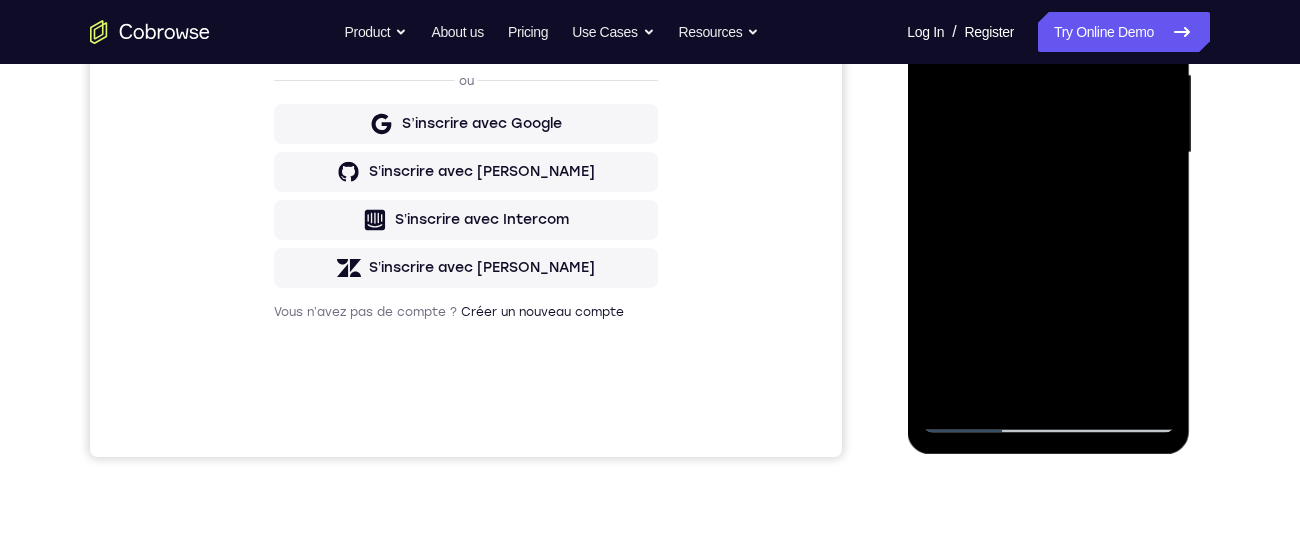 click at bounding box center [1048, 153] 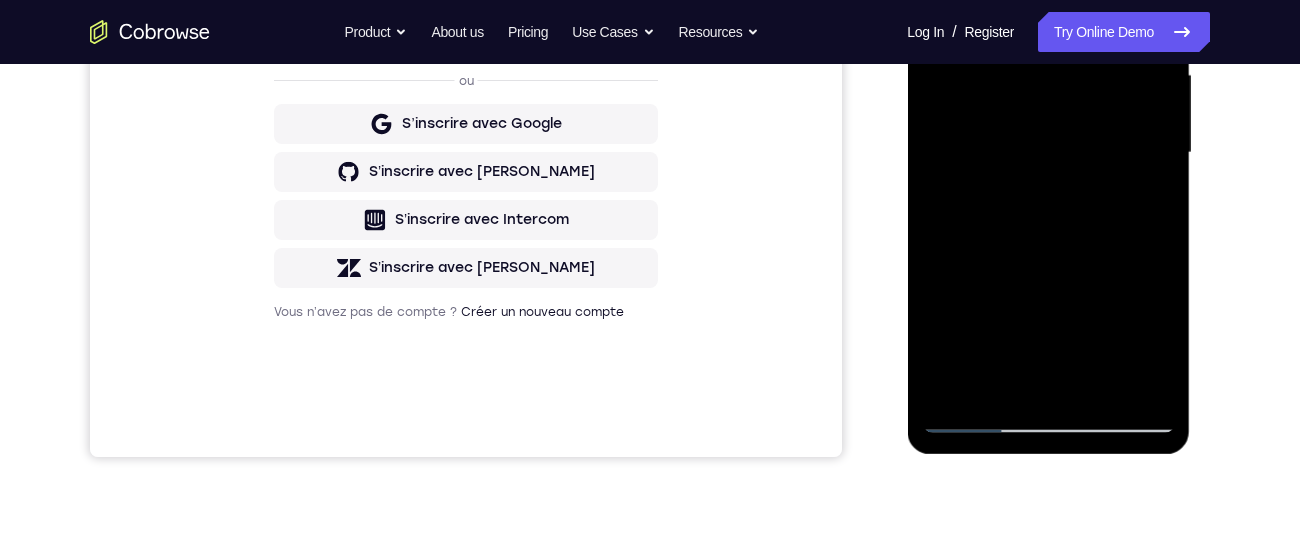 click at bounding box center [1048, 153] 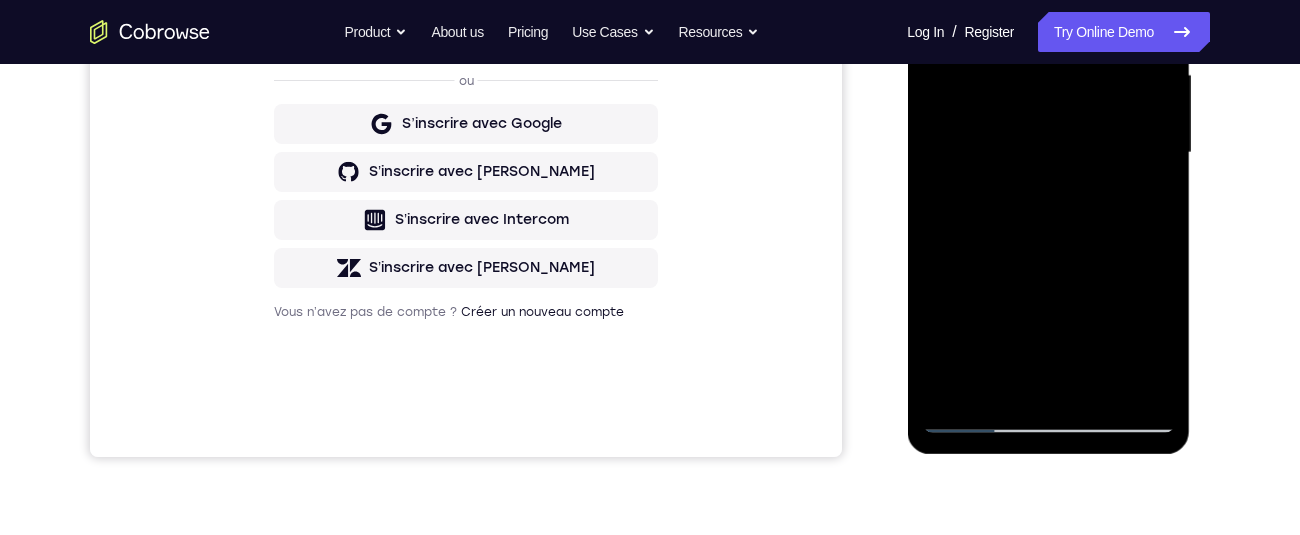 click at bounding box center [1048, 153] 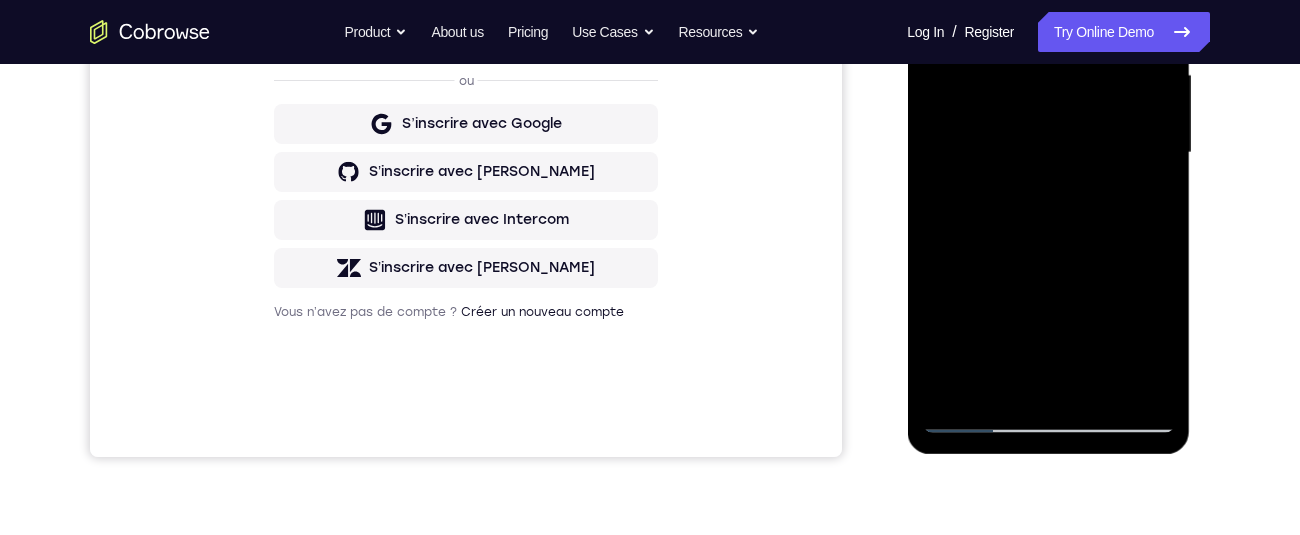 click at bounding box center [1048, 153] 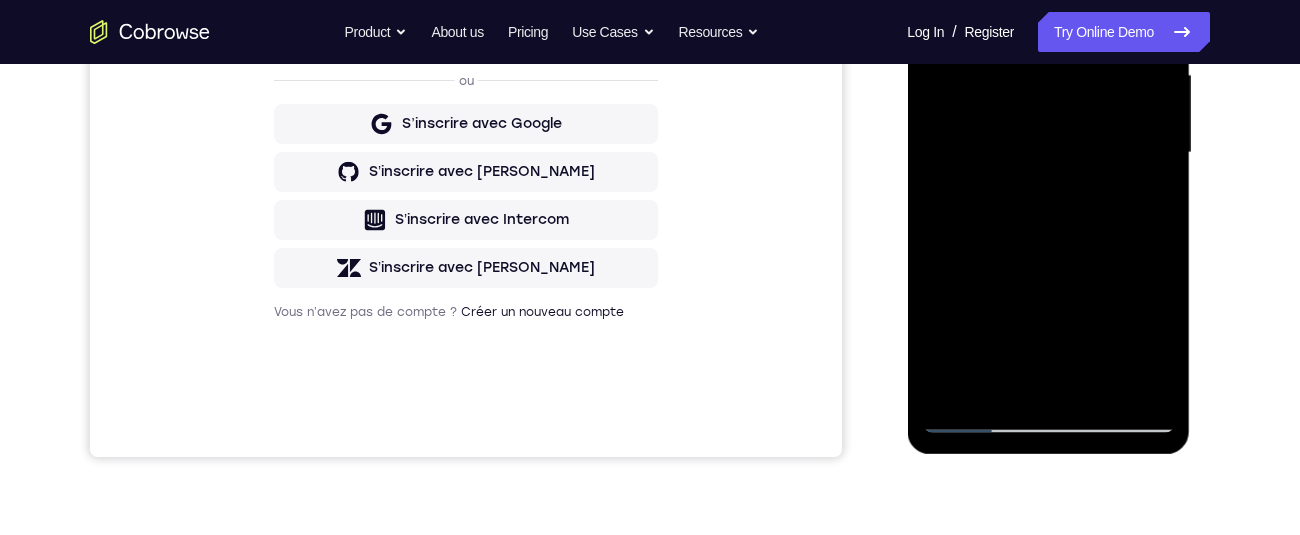 click at bounding box center (1048, 153) 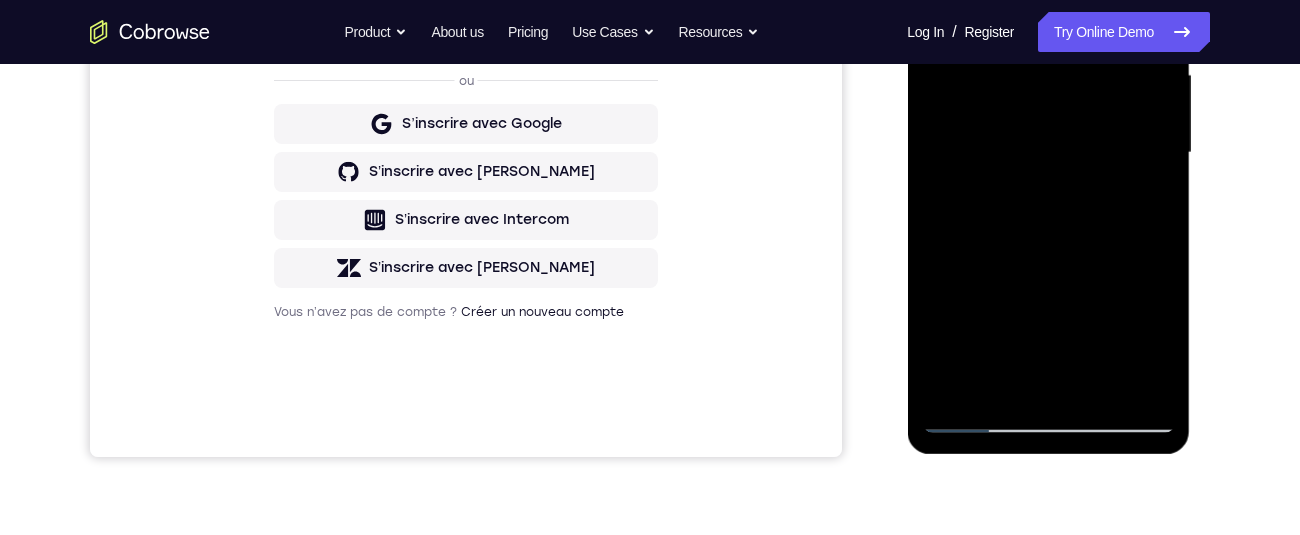 click at bounding box center (1048, 153) 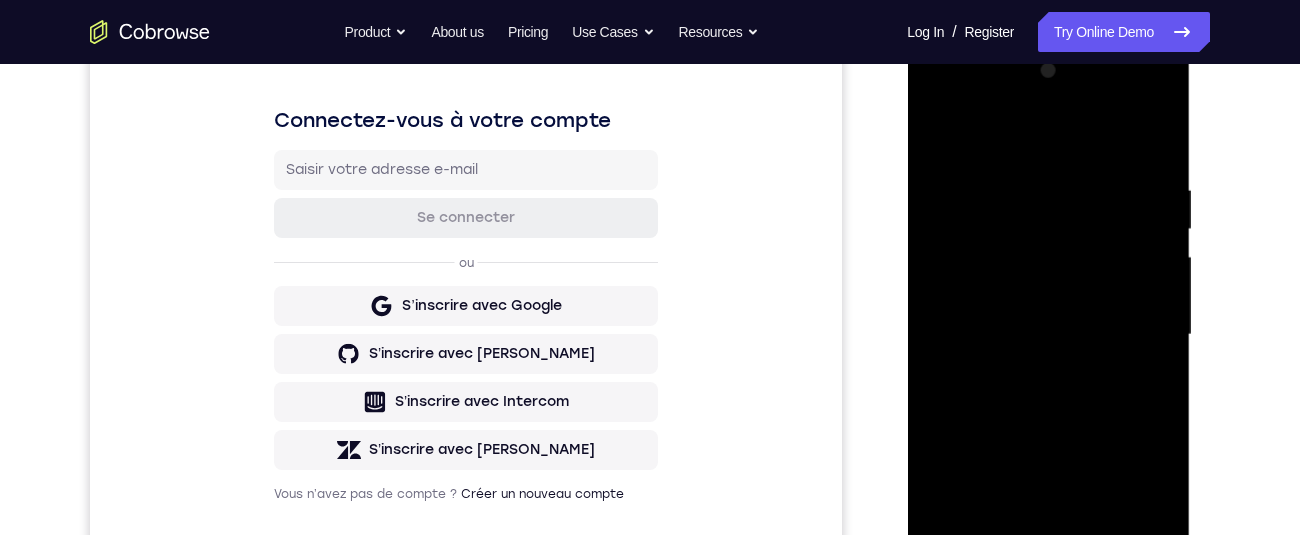 scroll, scrollTop: 287, scrollLeft: 0, axis: vertical 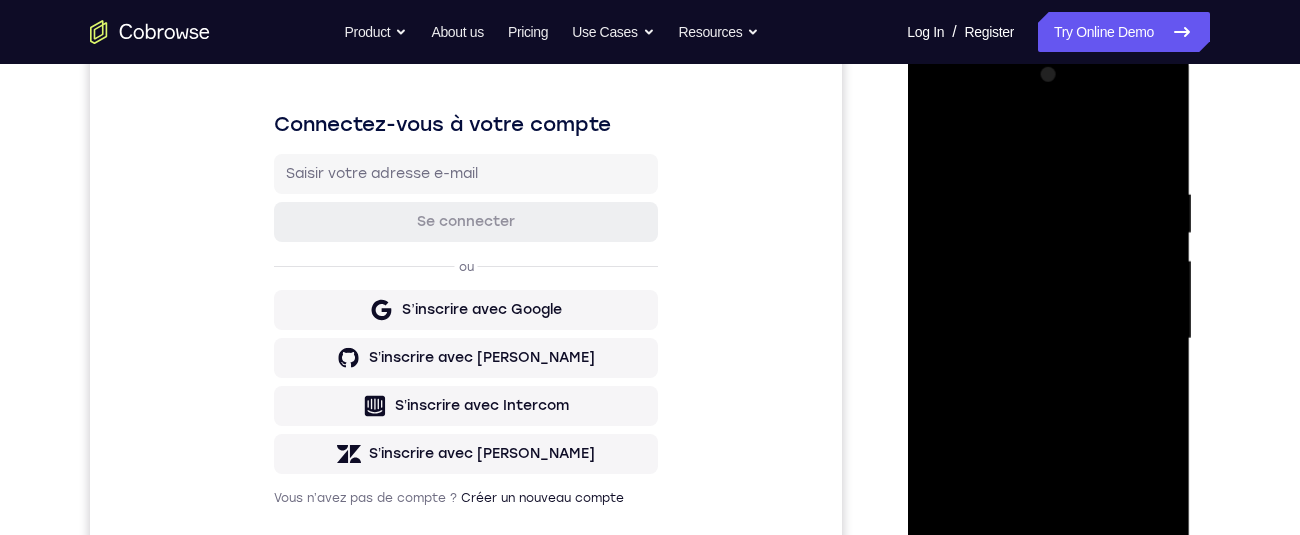 click at bounding box center (1048, 339) 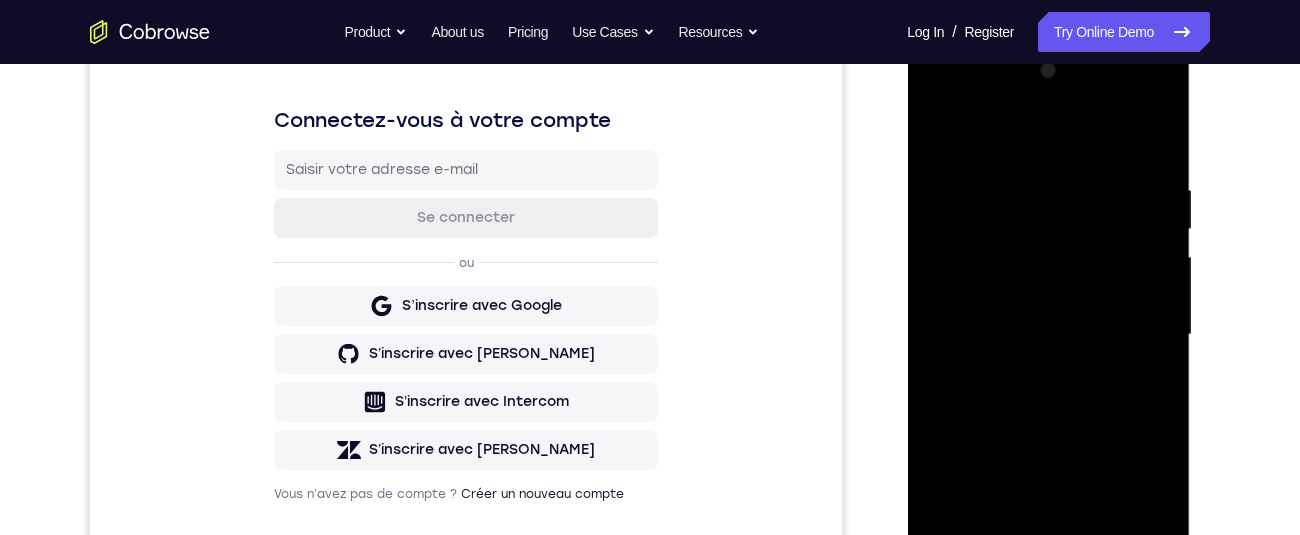 scroll, scrollTop: 354, scrollLeft: 0, axis: vertical 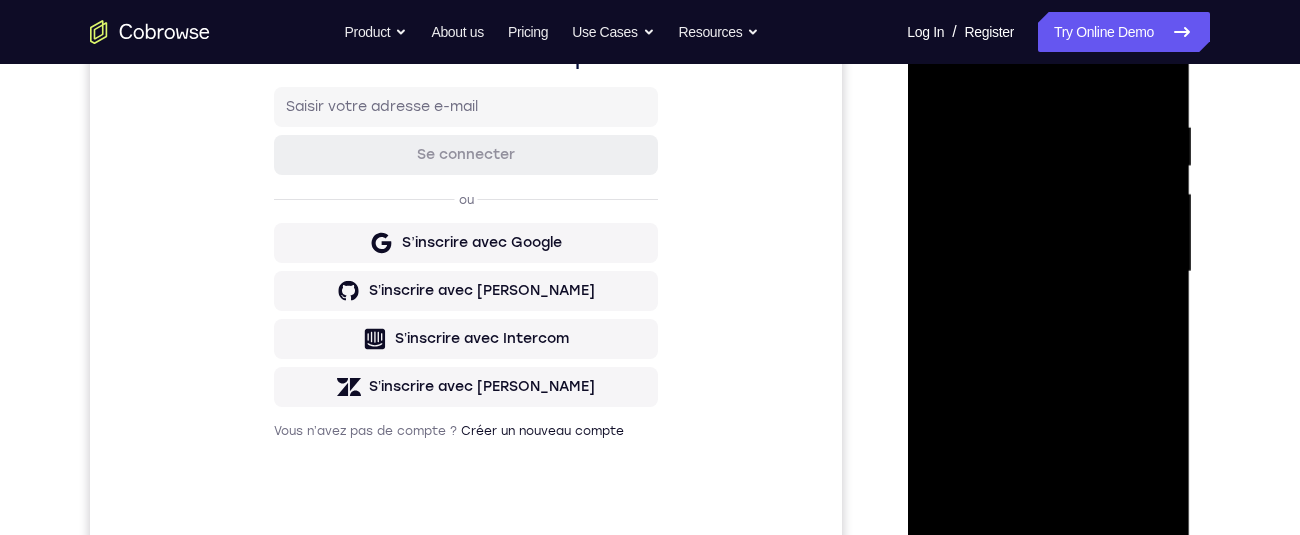 click at bounding box center (1048, 272) 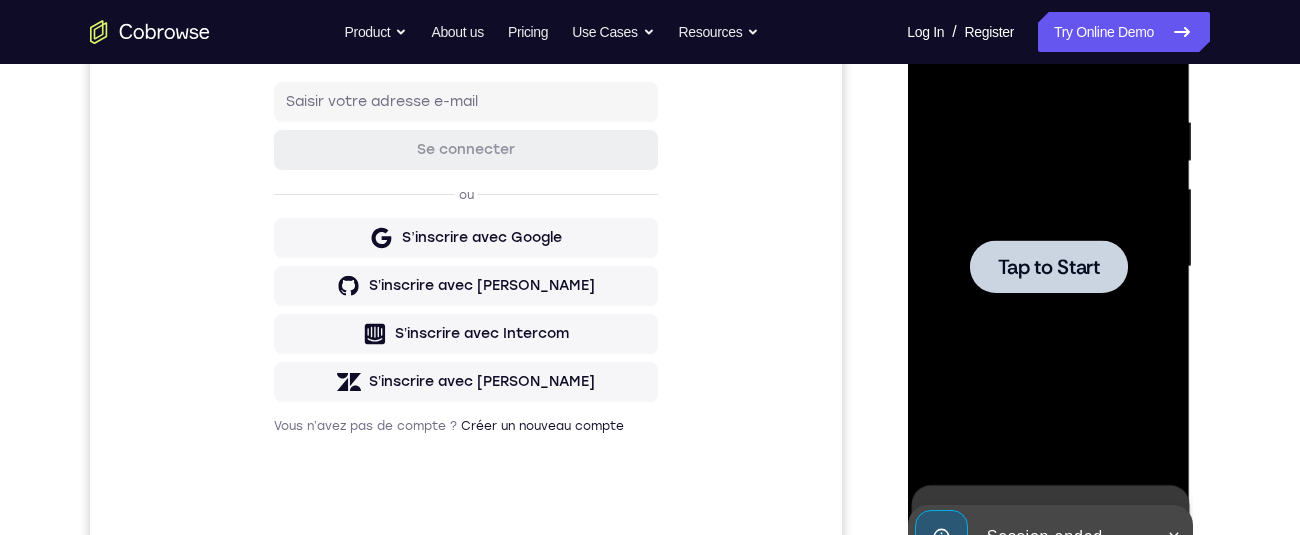 scroll, scrollTop: 0, scrollLeft: 0, axis: both 